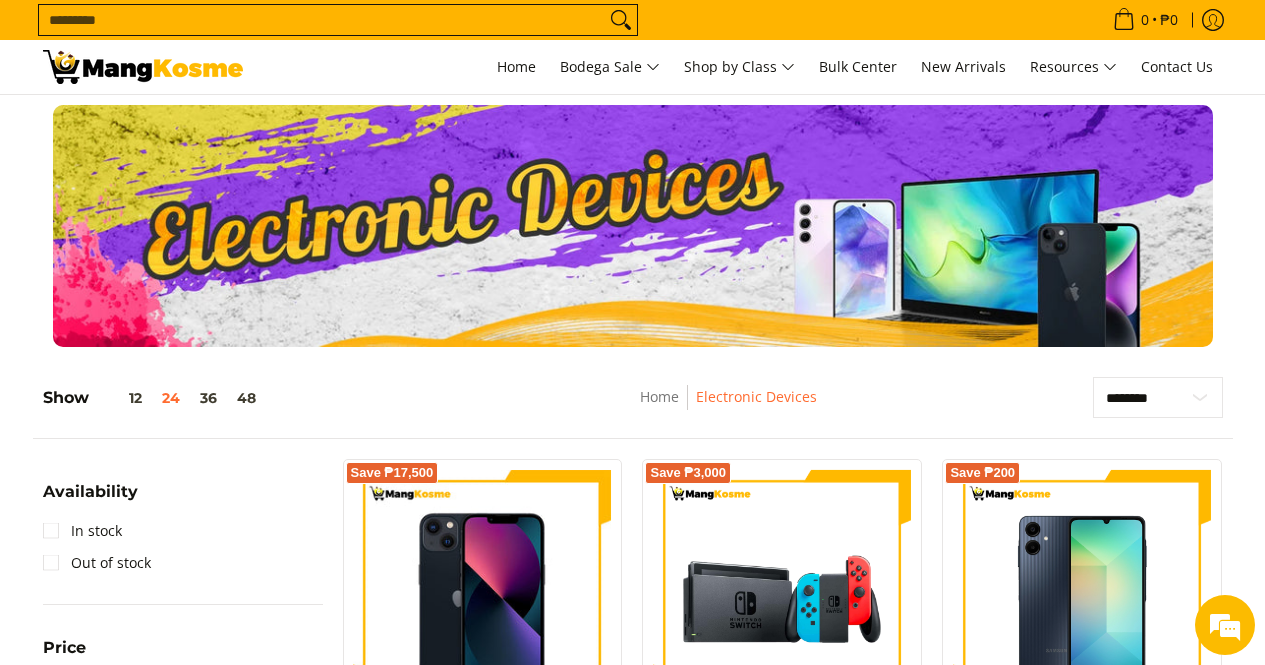 scroll, scrollTop: 300, scrollLeft: 0, axis: vertical 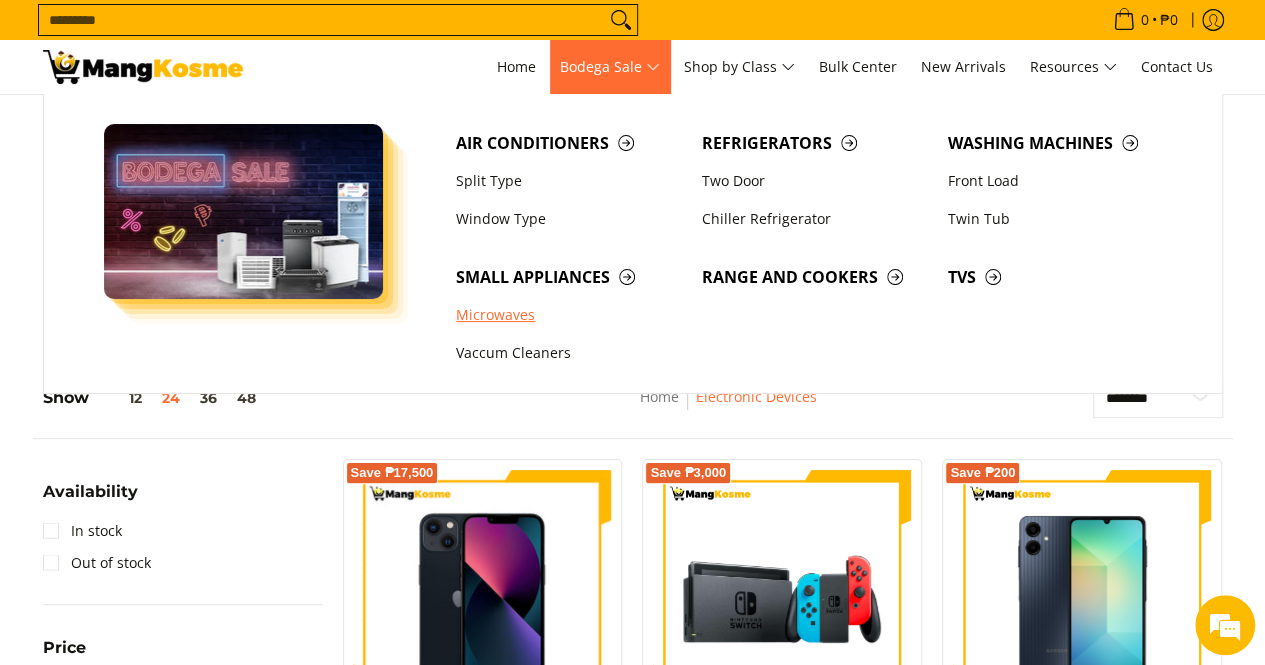 click on "Microwaves" at bounding box center [569, 315] 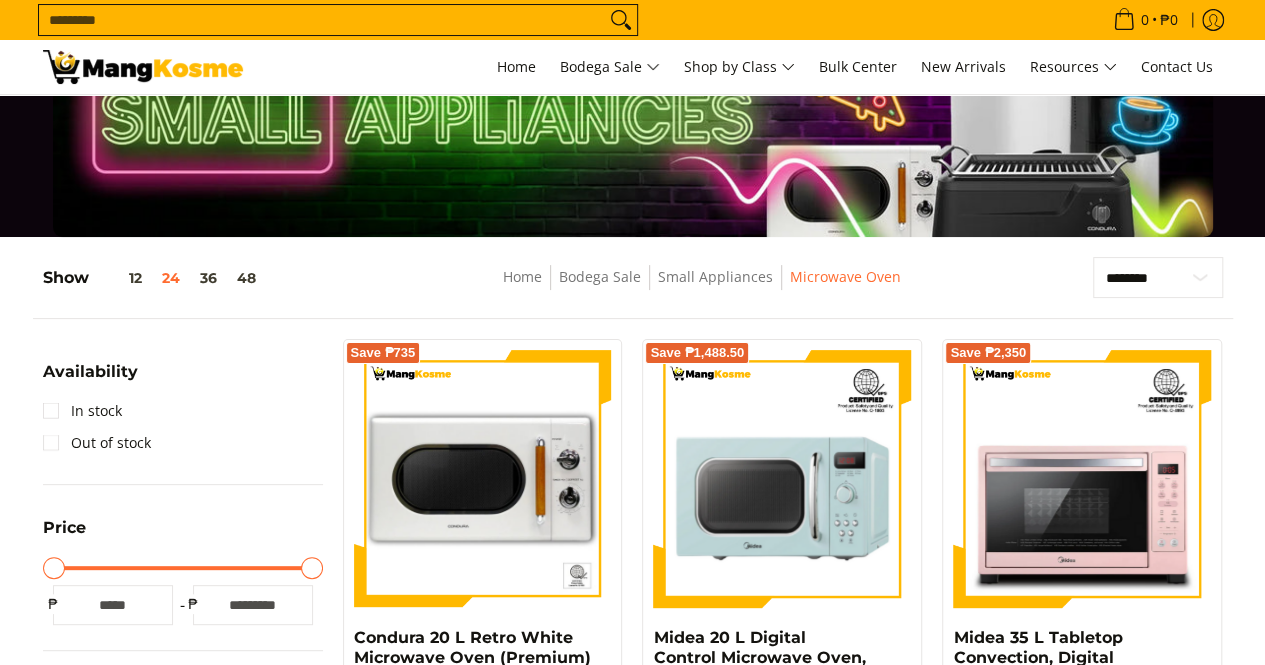 scroll, scrollTop: 0, scrollLeft: 0, axis: both 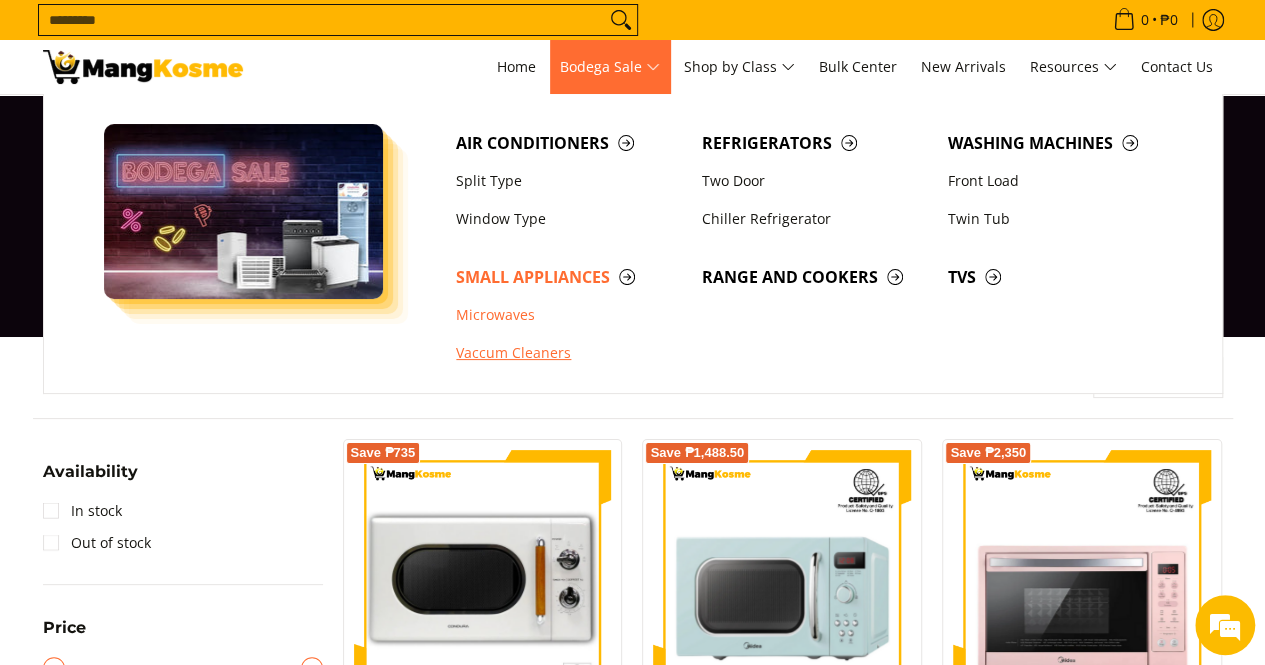 click on "Vaccum Cleaners" at bounding box center [569, 354] 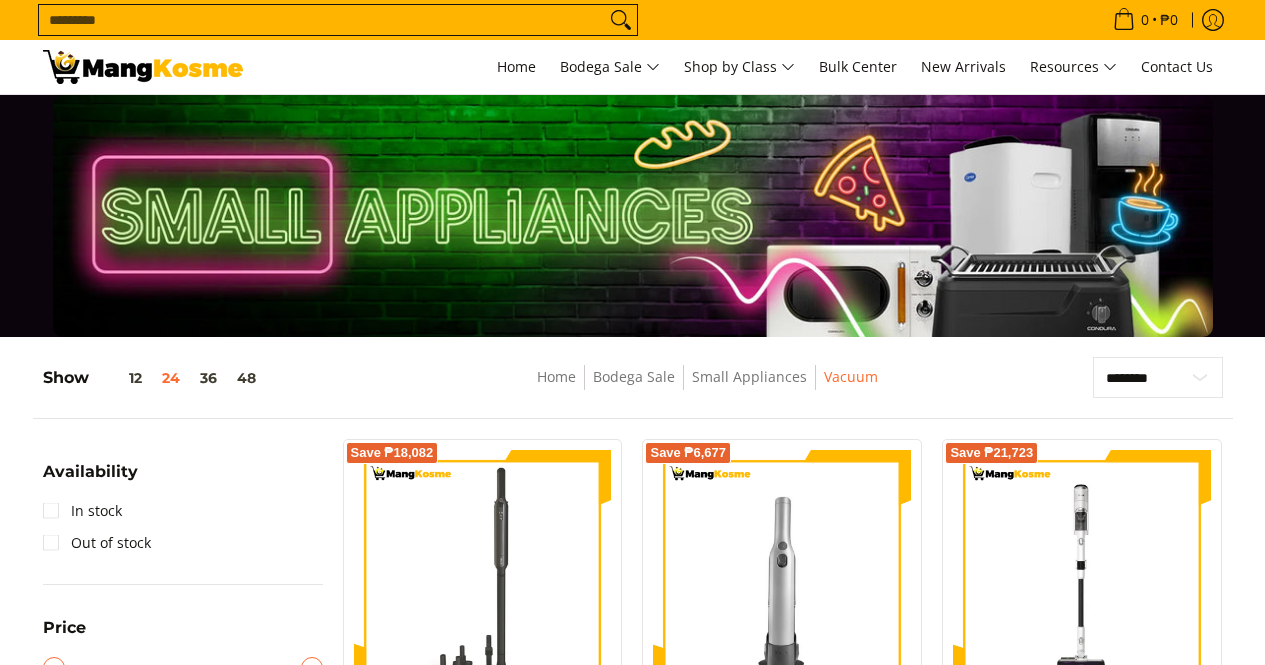 scroll, scrollTop: 0, scrollLeft: 0, axis: both 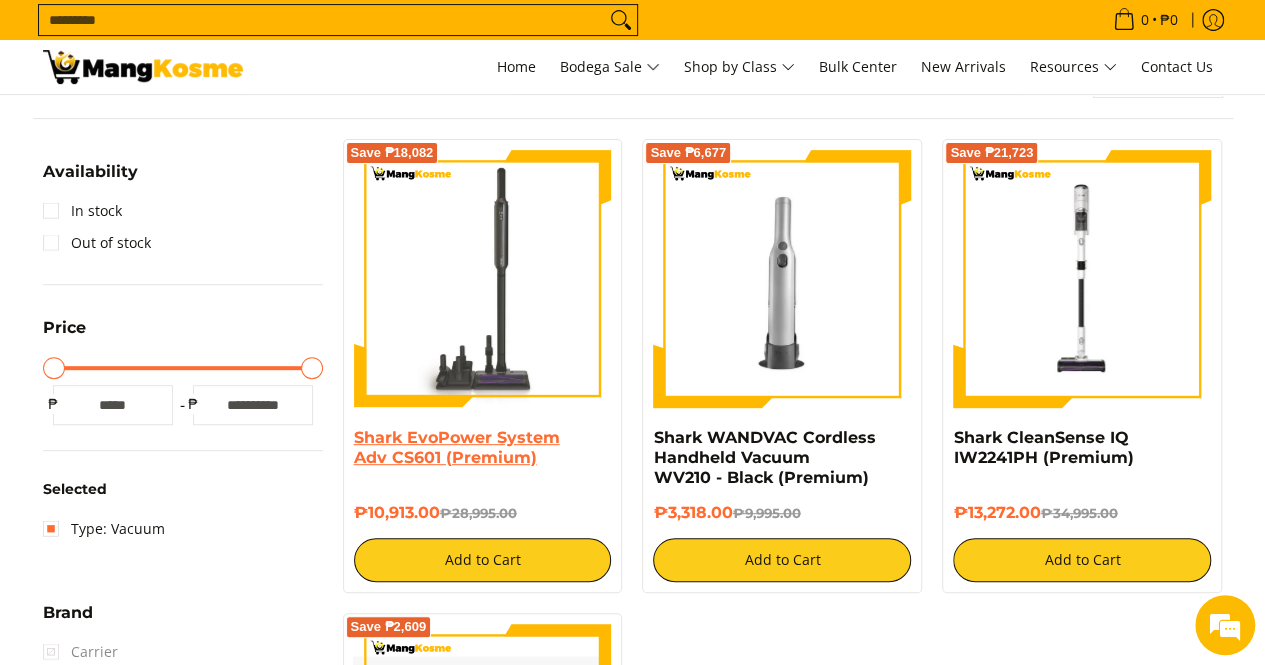 click on "Shark EvoPower System Adv CS601 (Premium)" at bounding box center [457, 447] 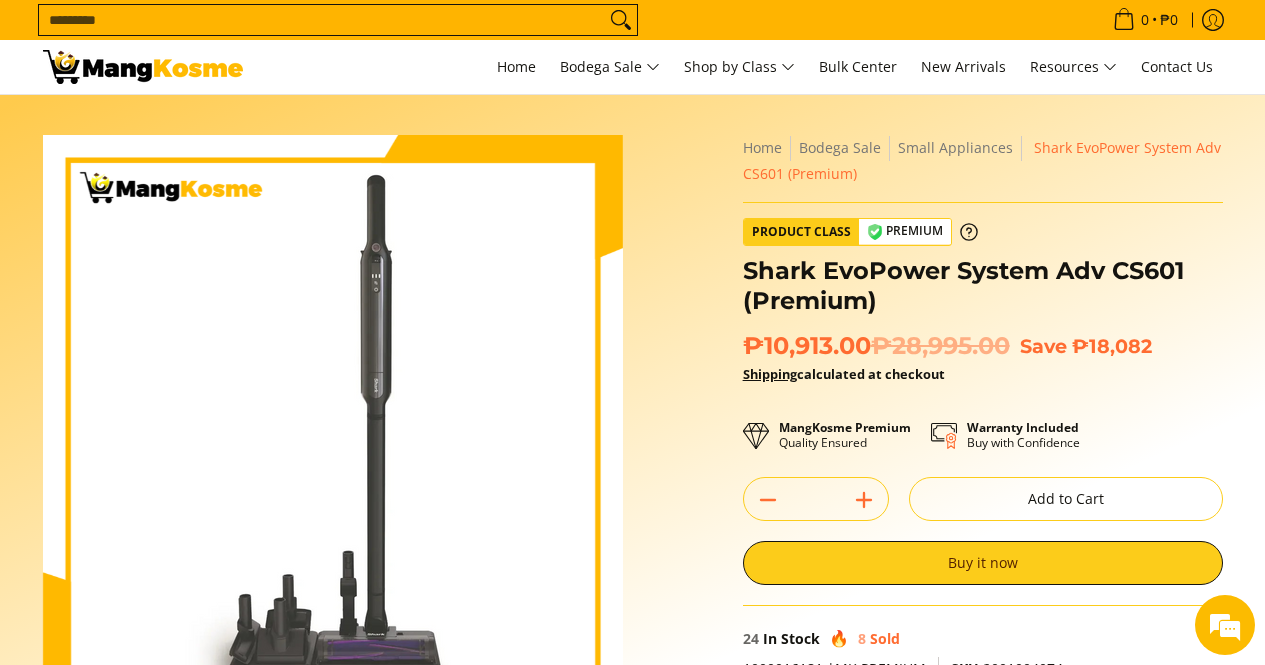 scroll, scrollTop: 160, scrollLeft: 0, axis: vertical 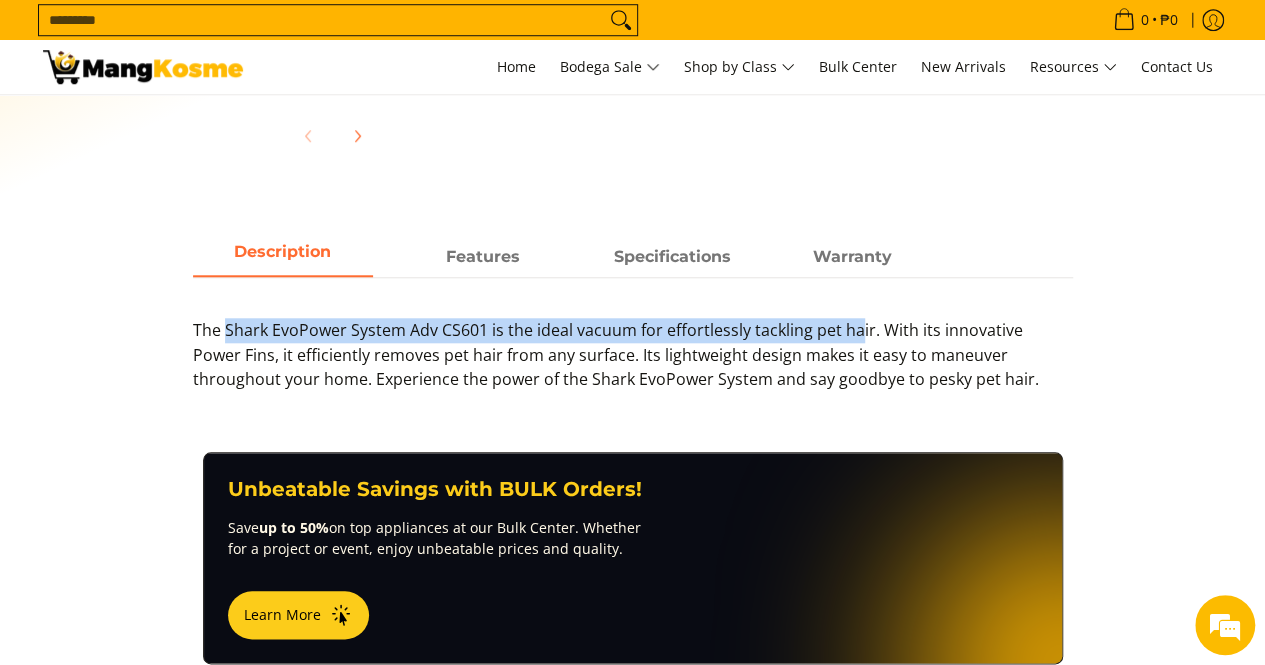 drag, startPoint x: 290, startPoint y: 331, endPoint x: 857, endPoint y: 325, distance: 567.03174 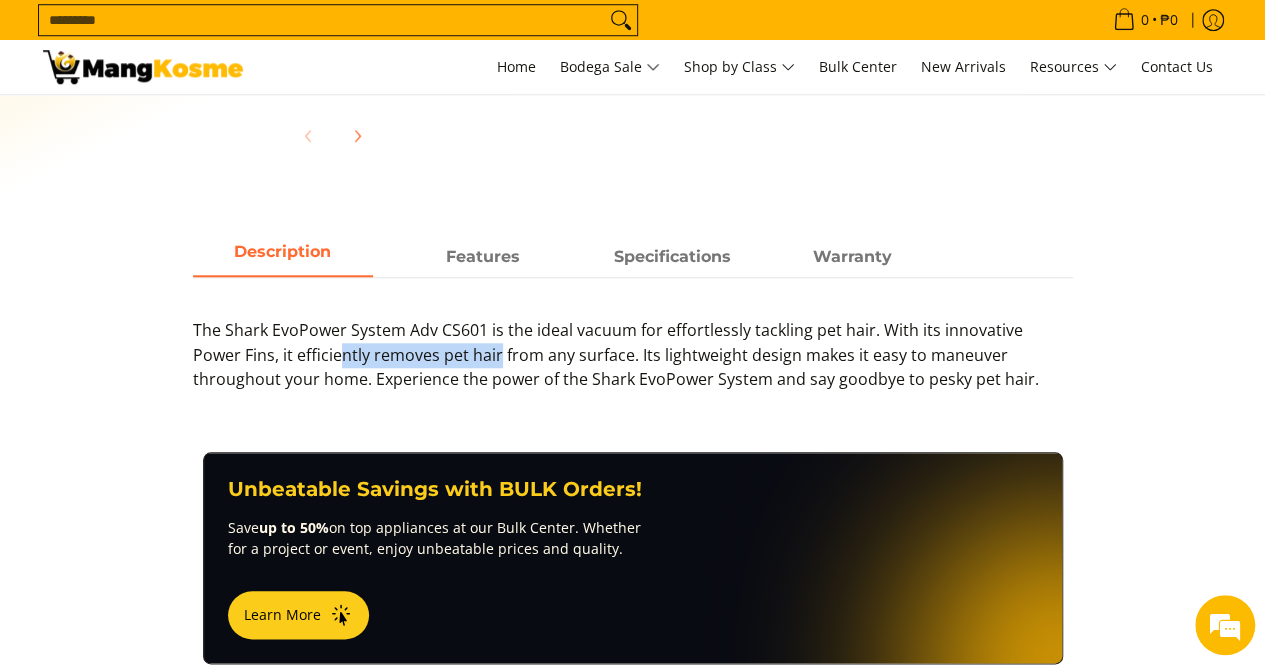 drag, startPoint x: 301, startPoint y: 358, endPoint x: 448, endPoint y: 363, distance: 147.085 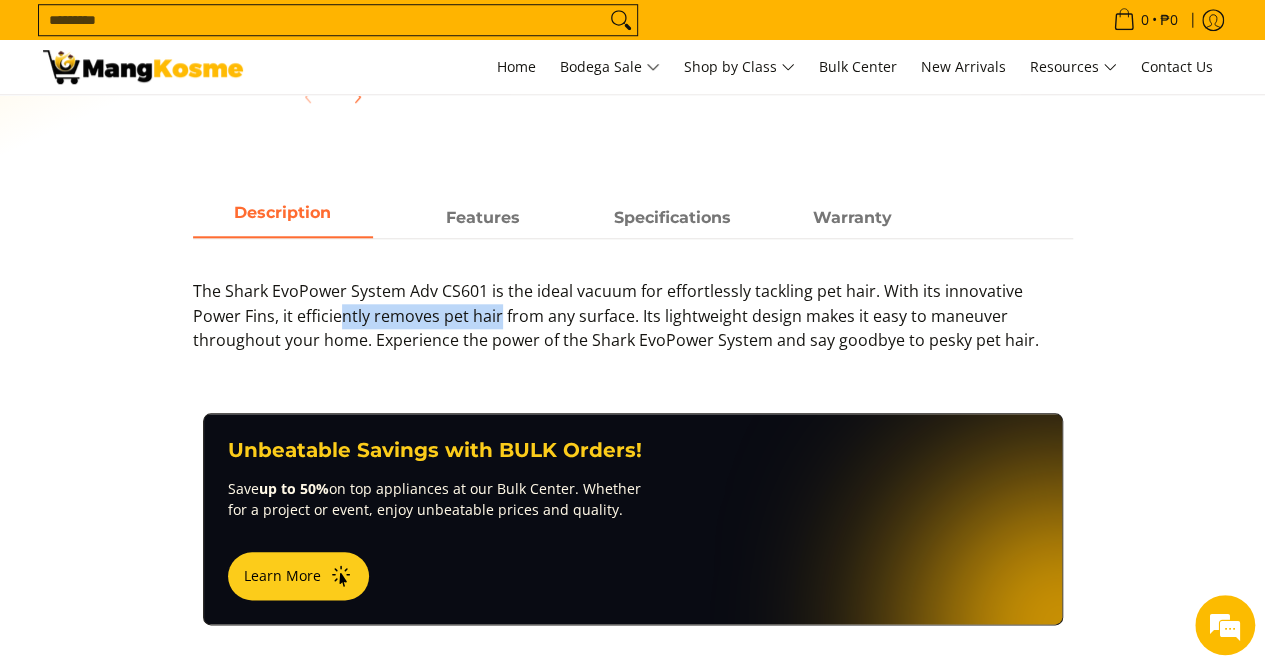 scroll, scrollTop: 900, scrollLeft: 0, axis: vertical 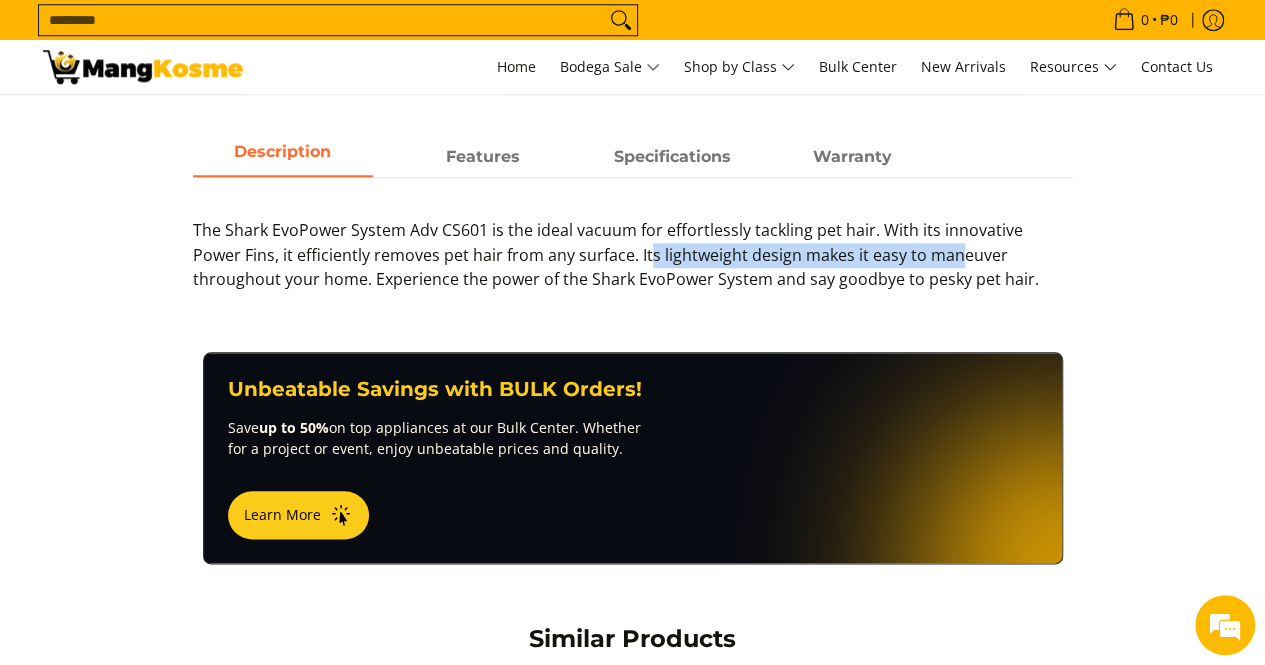 drag, startPoint x: 594, startPoint y: 245, endPoint x: 902, endPoint y: 256, distance: 308.19638 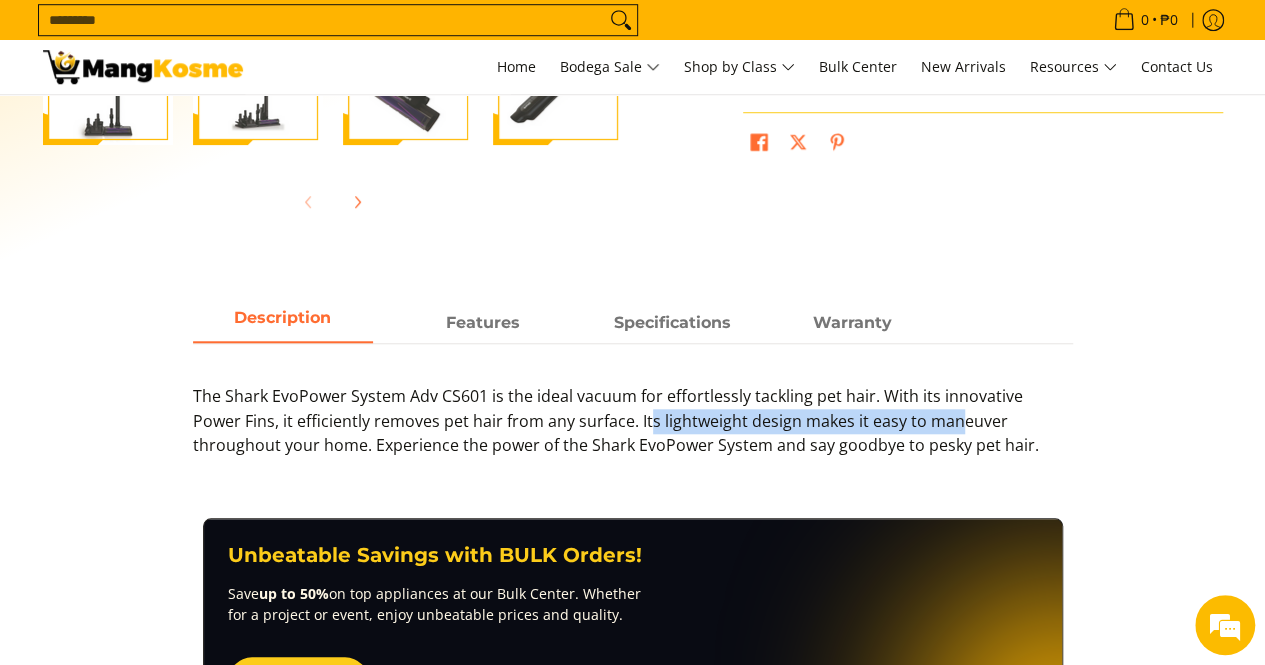 scroll, scrollTop: 600, scrollLeft: 0, axis: vertical 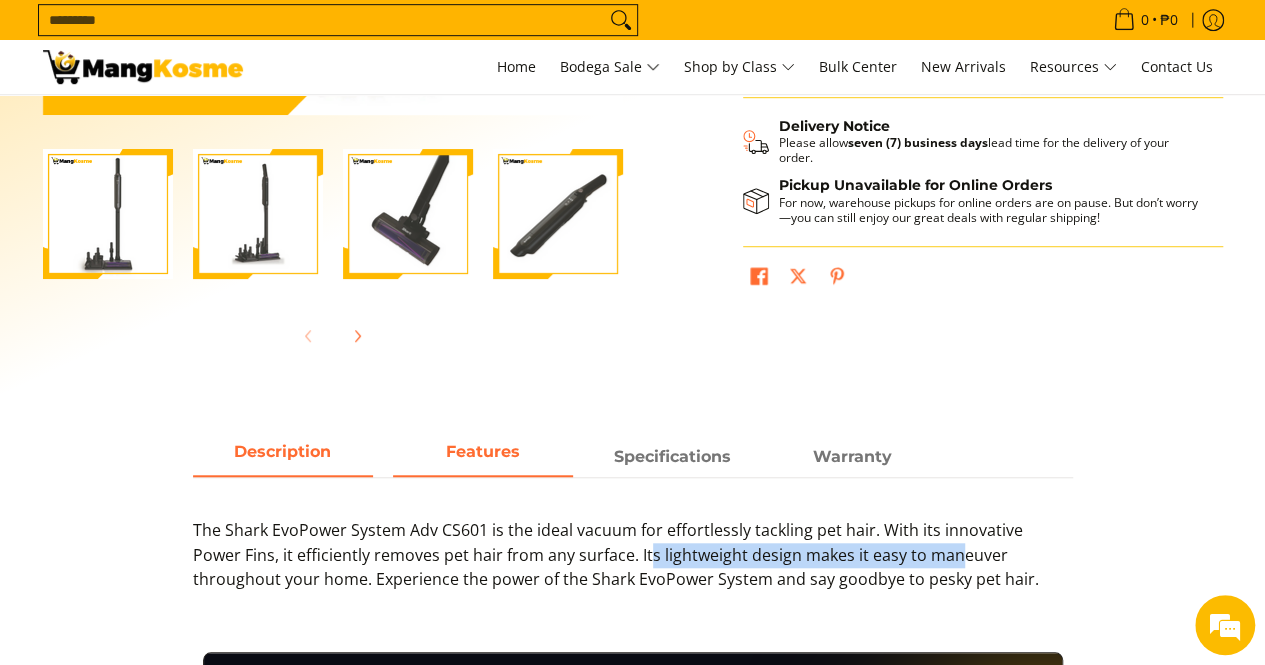 click on "Features" at bounding box center (483, 457) 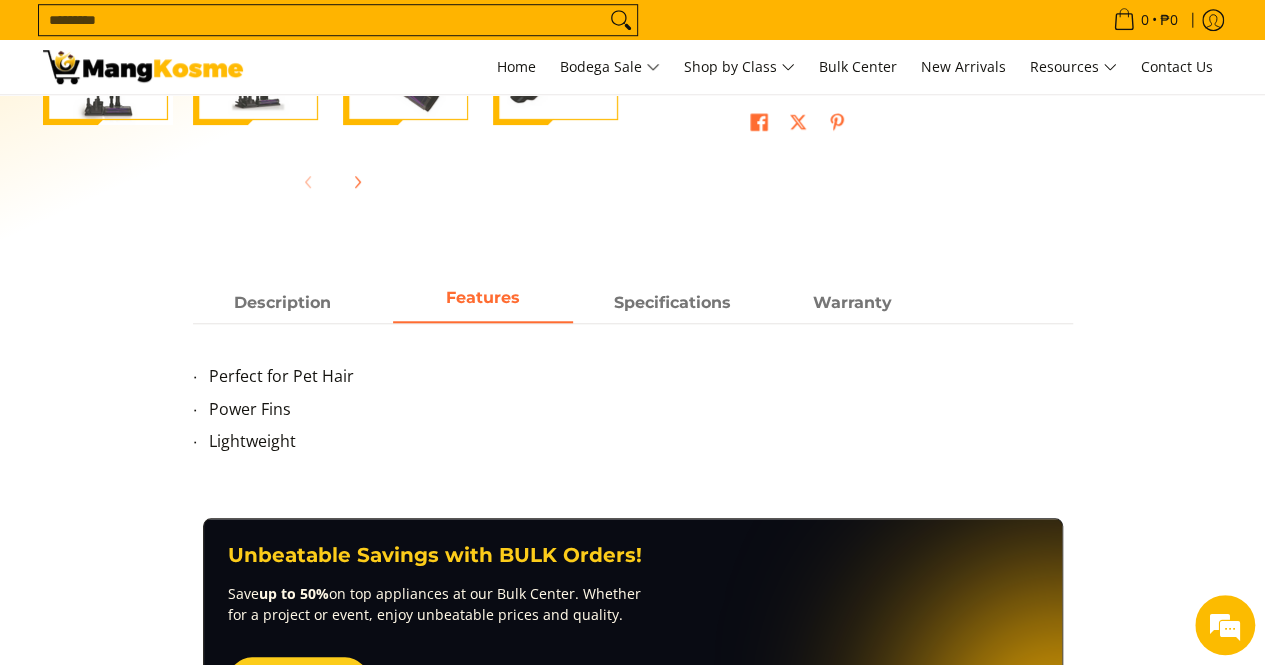 scroll, scrollTop: 800, scrollLeft: 0, axis: vertical 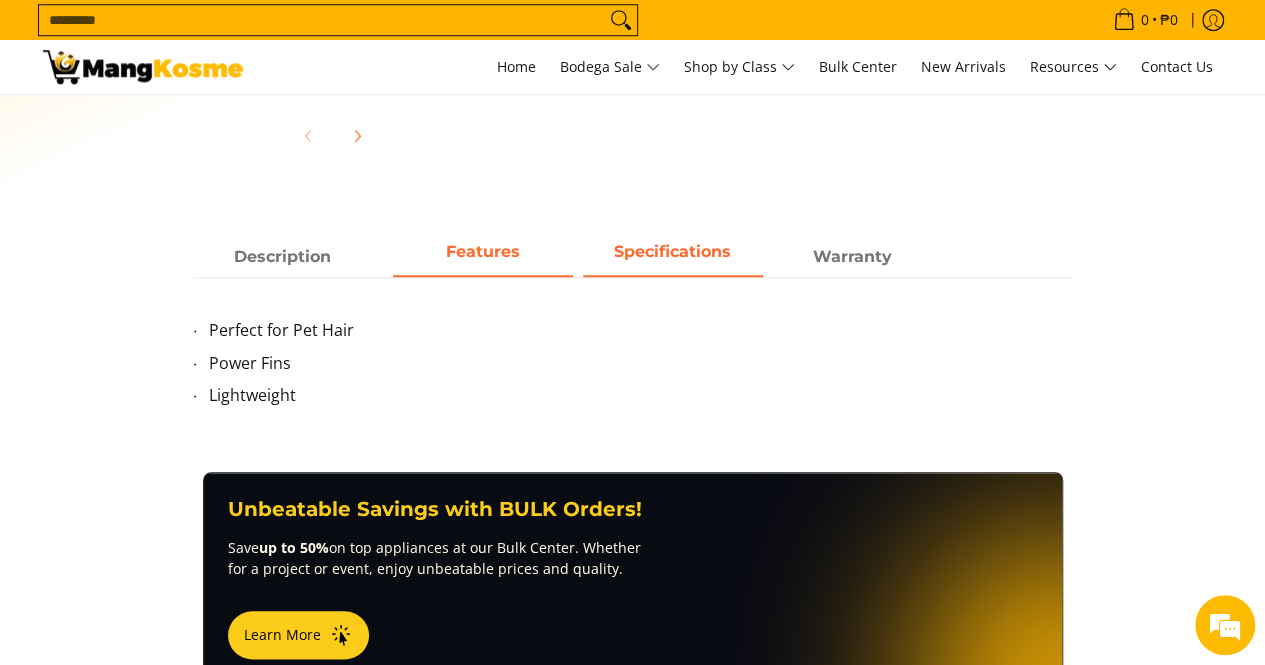 click on "Specifications" at bounding box center [673, 257] 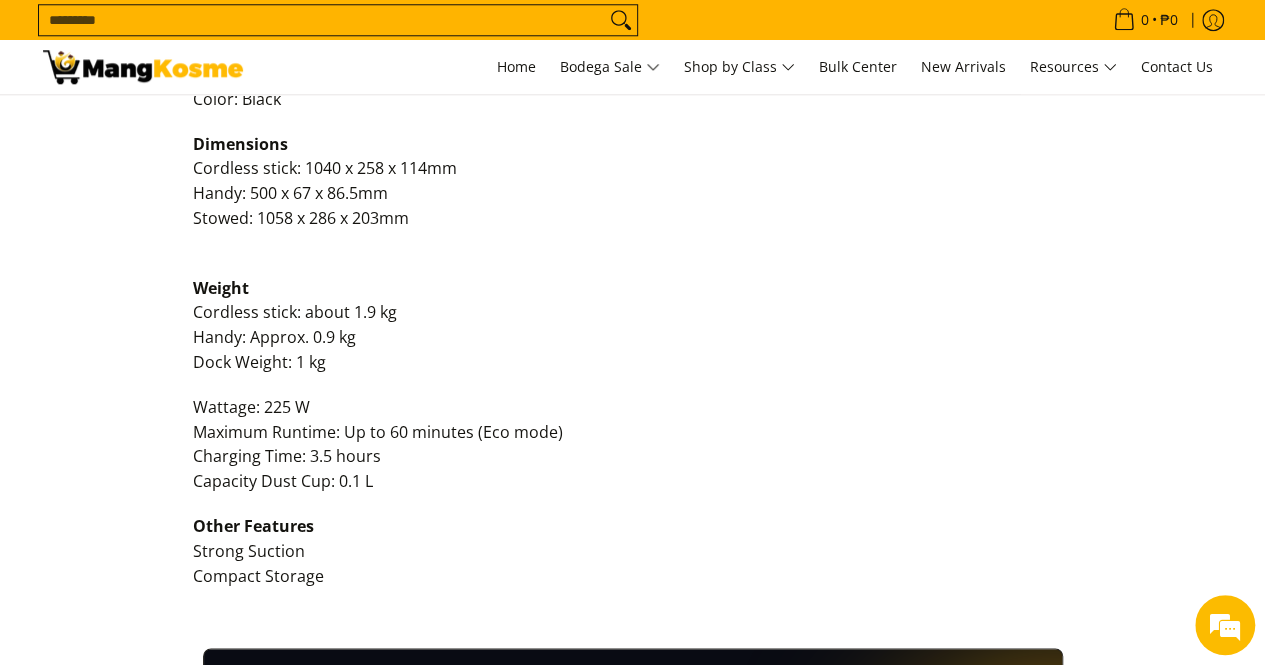 scroll, scrollTop: 900, scrollLeft: 0, axis: vertical 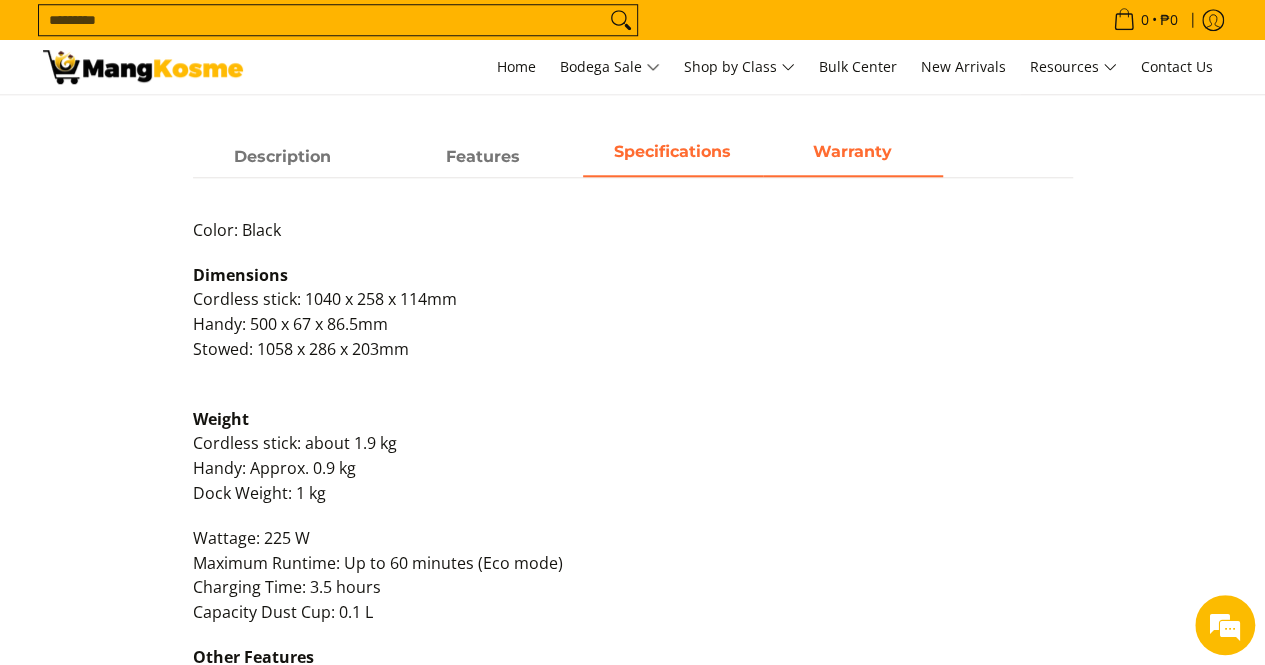 click on "Warranty" at bounding box center (853, 157) 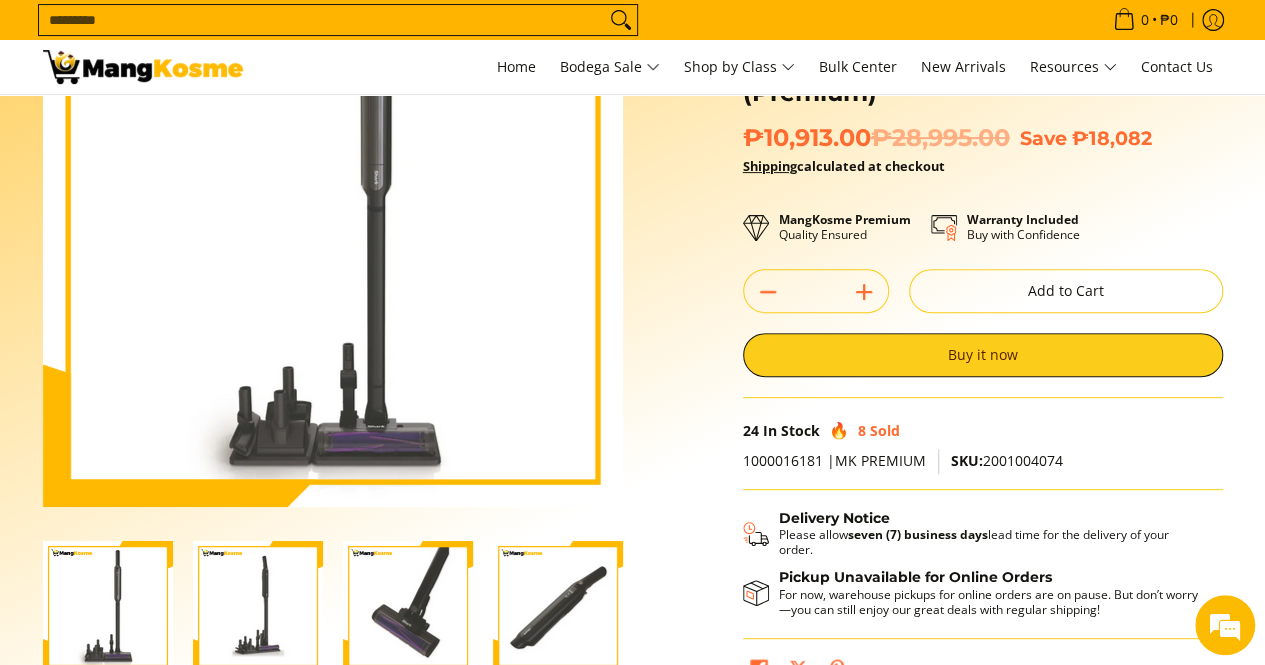 scroll, scrollTop: 100, scrollLeft: 0, axis: vertical 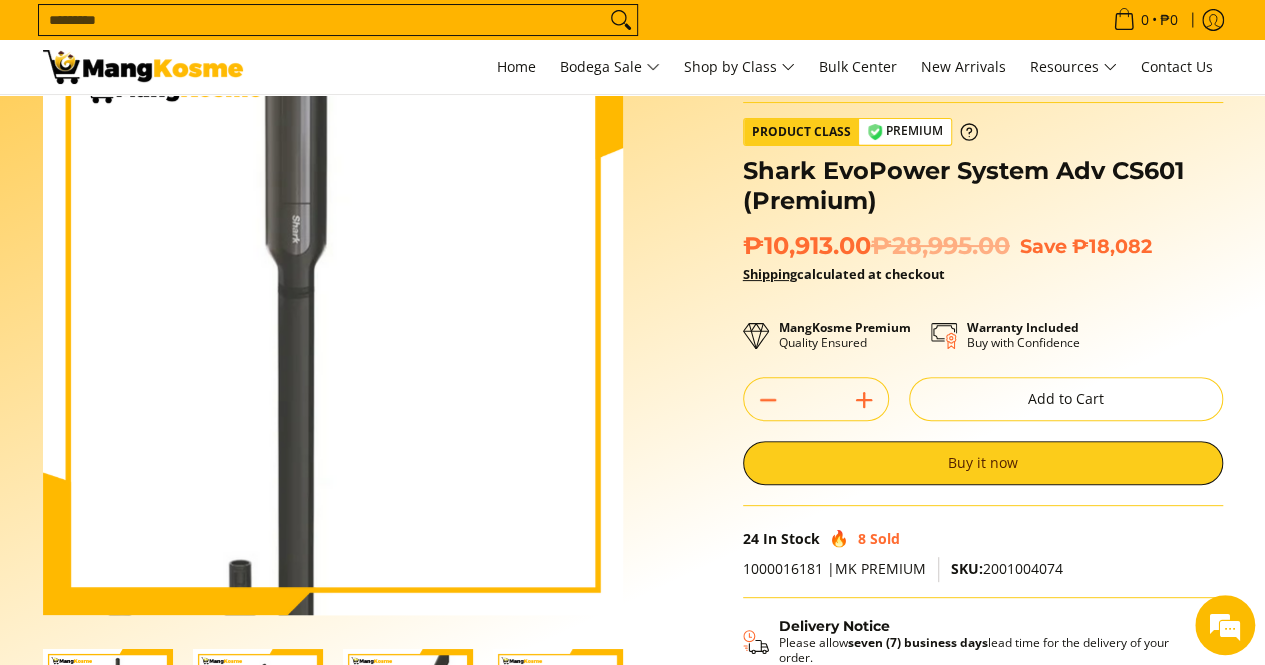 click at bounding box center (333, 325) 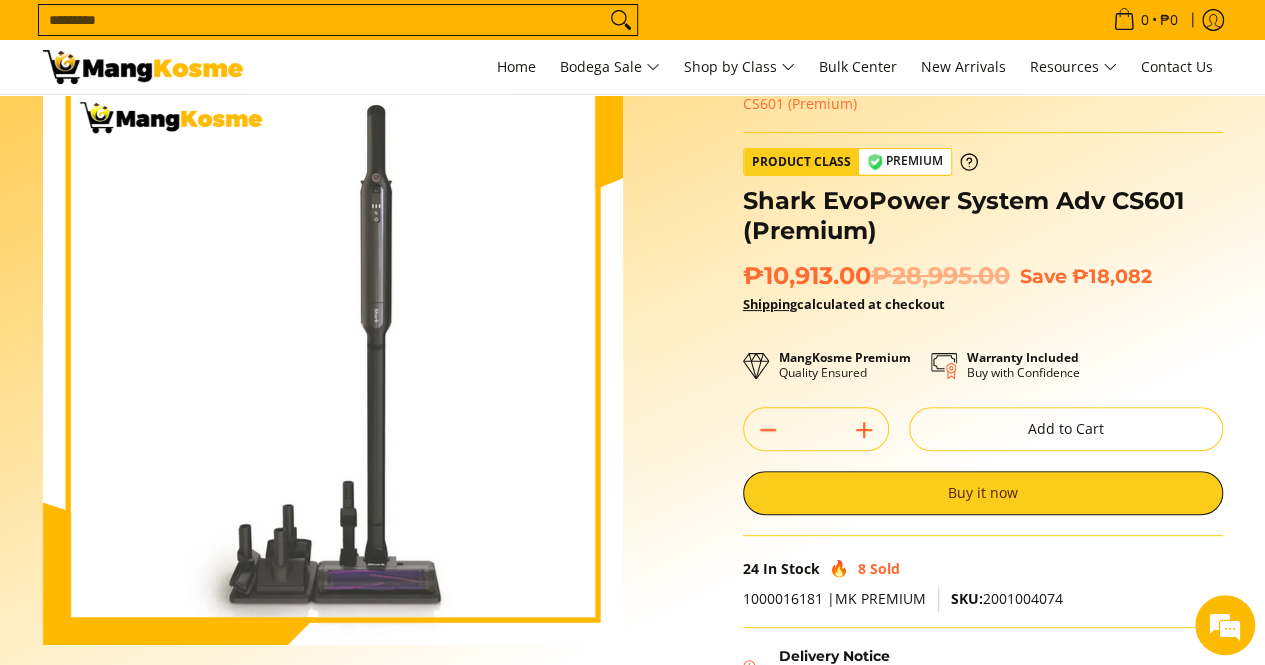 scroll, scrollTop: 0, scrollLeft: 0, axis: both 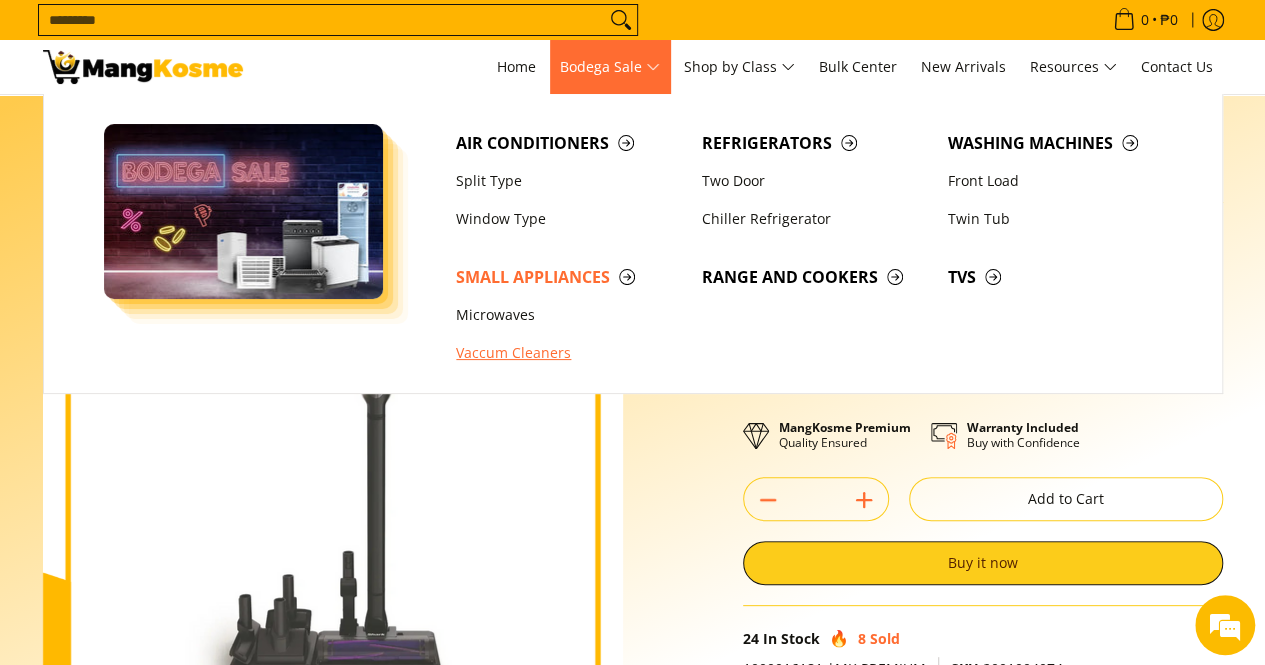 click on "Vaccum Cleaners" at bounding box center (569, 354) 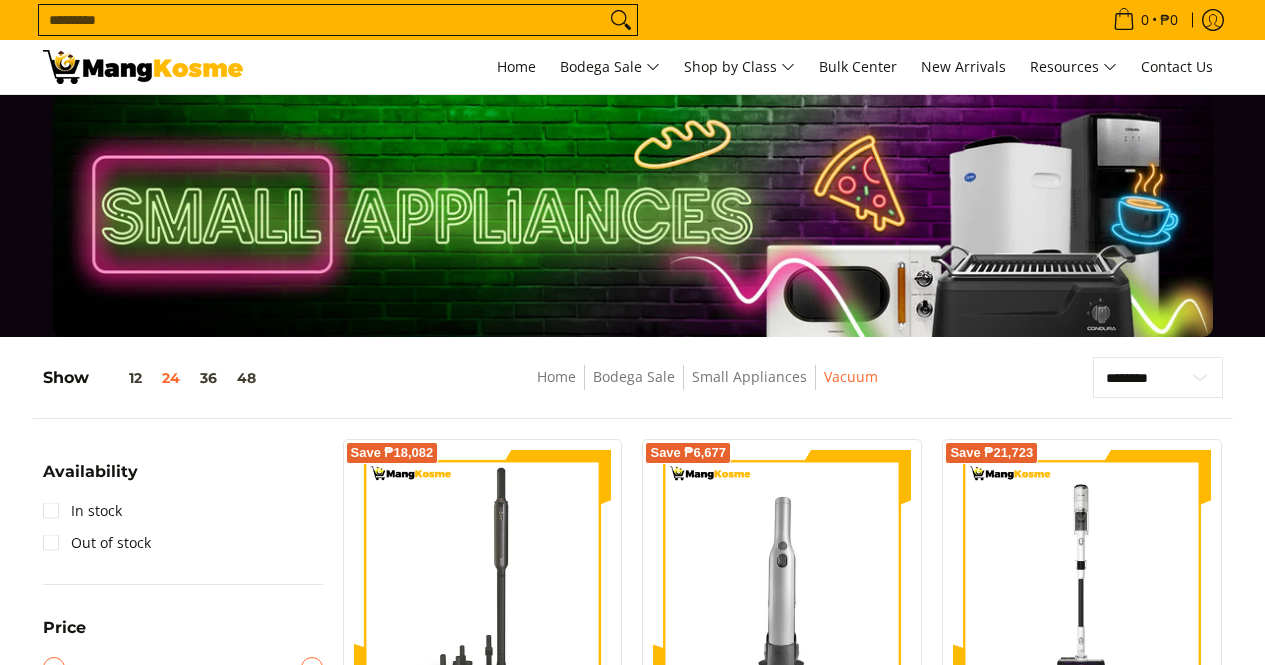 scroll, scrollTop: 109, scrollLeft: 0, axis: vertical 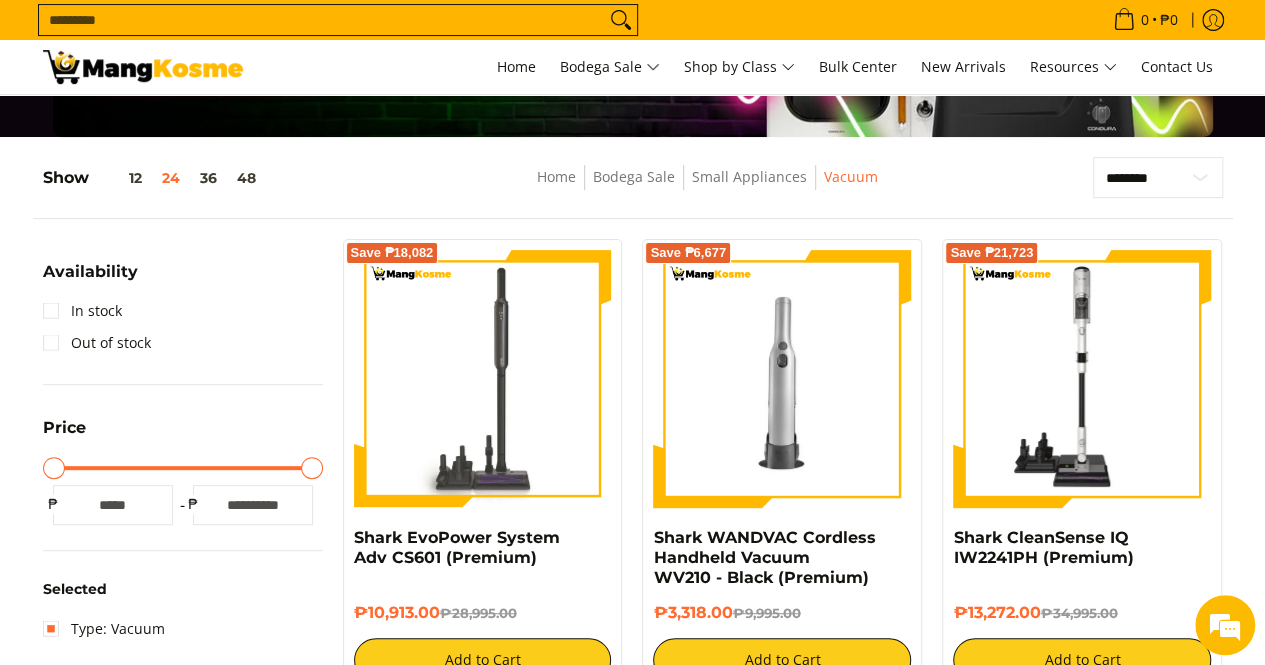 click at bounding box center [1082, 379] 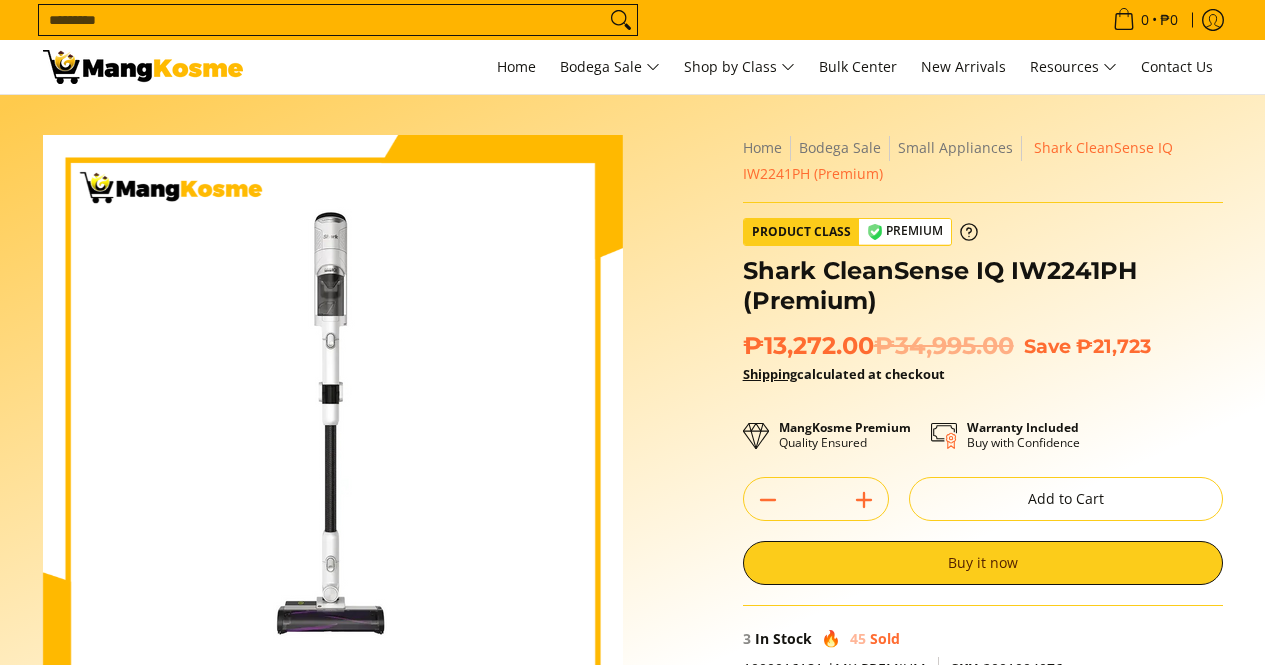 scroll, scrollTop: 500, scrollLeft: 0, axis: vertical 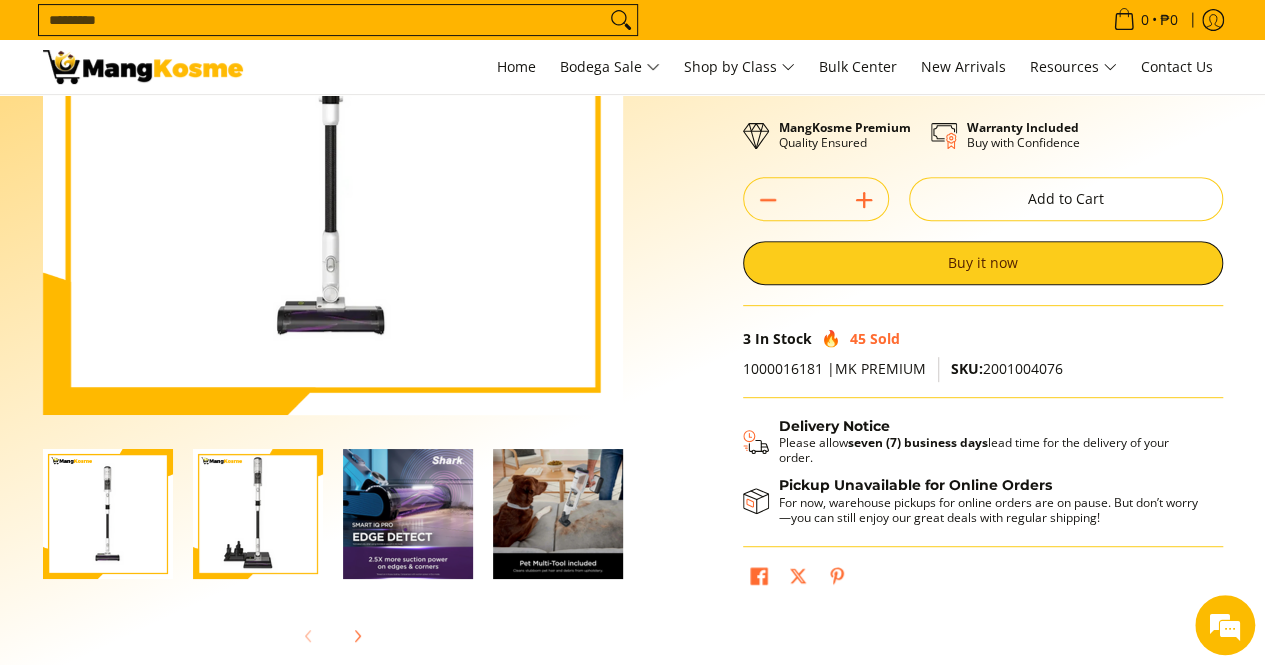 click at bounding box center (108, 514) 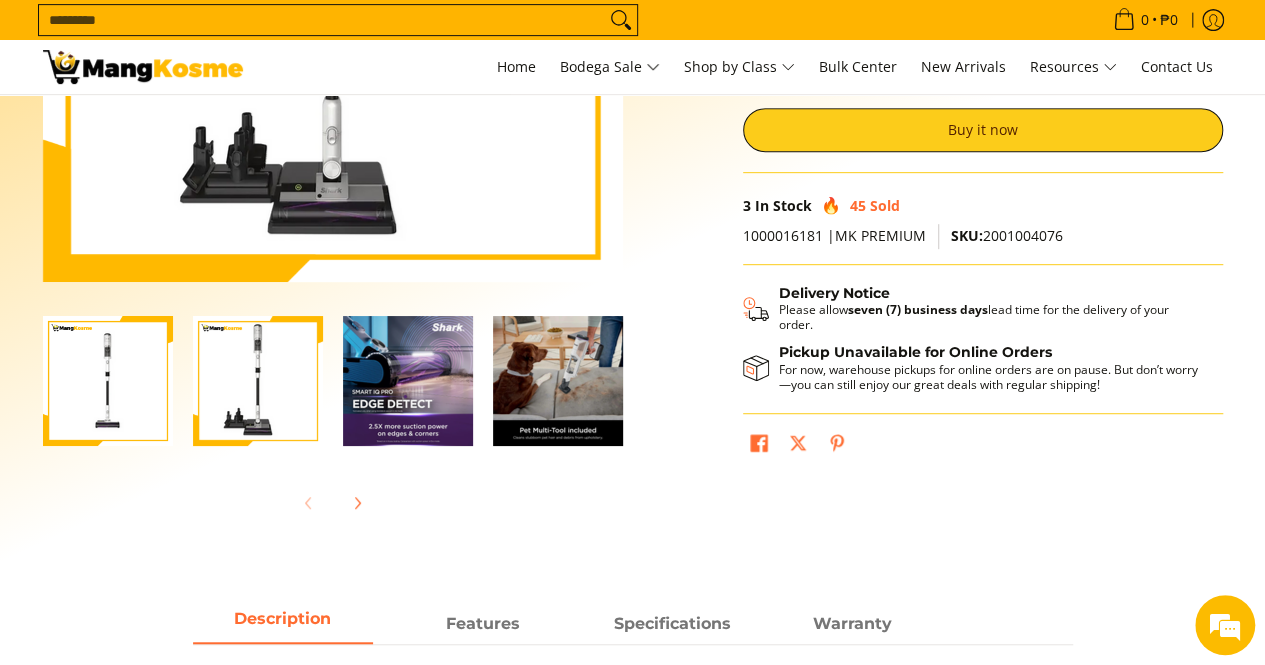 scroll, scrollTop: 500, scrollLeft: 0, axis: vertical 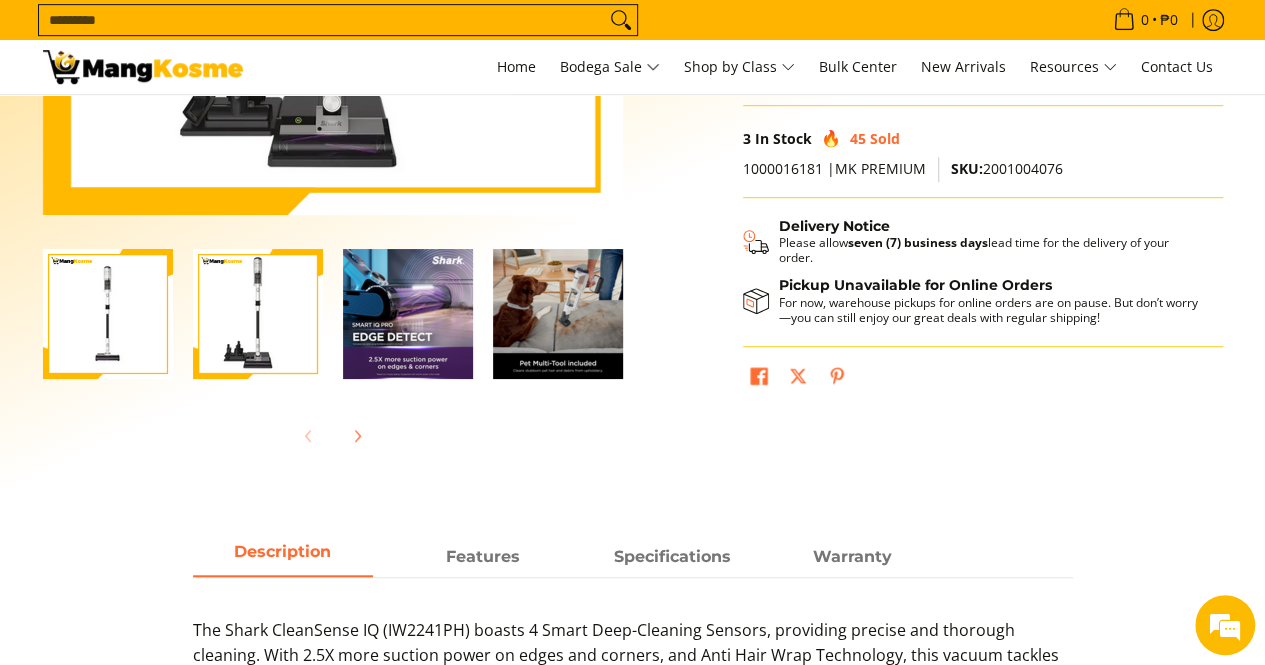 click at bounding box center [408, 314] 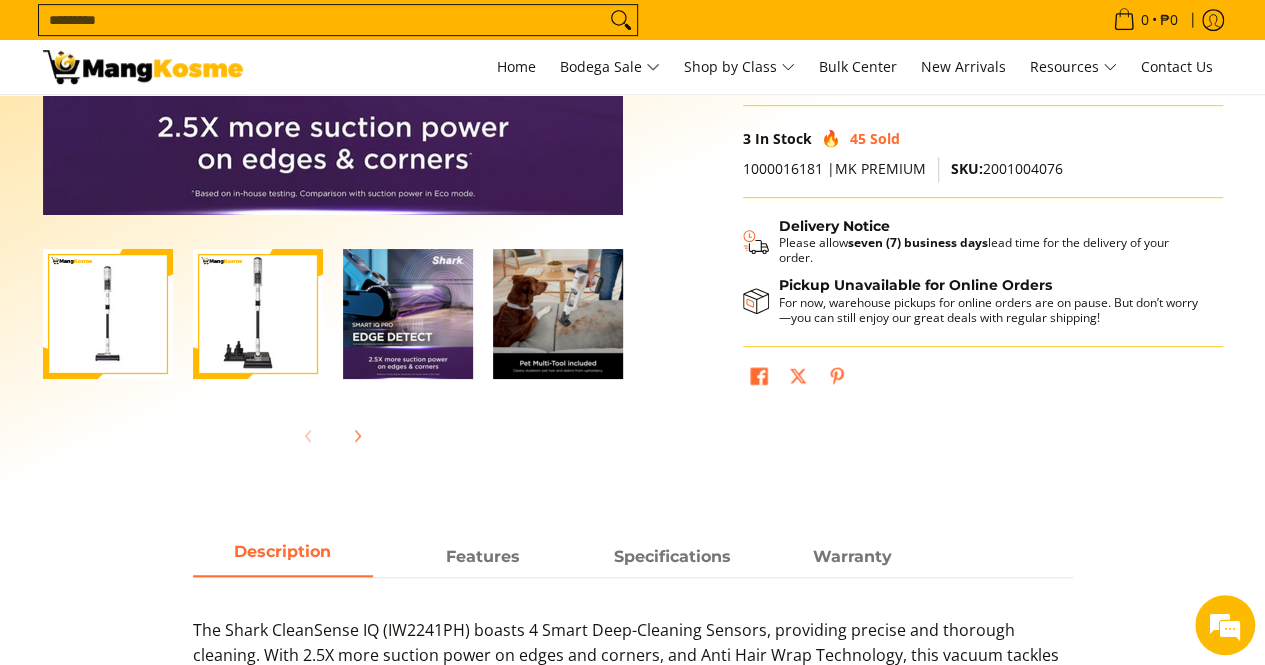 click at bounding box center (558, 314) 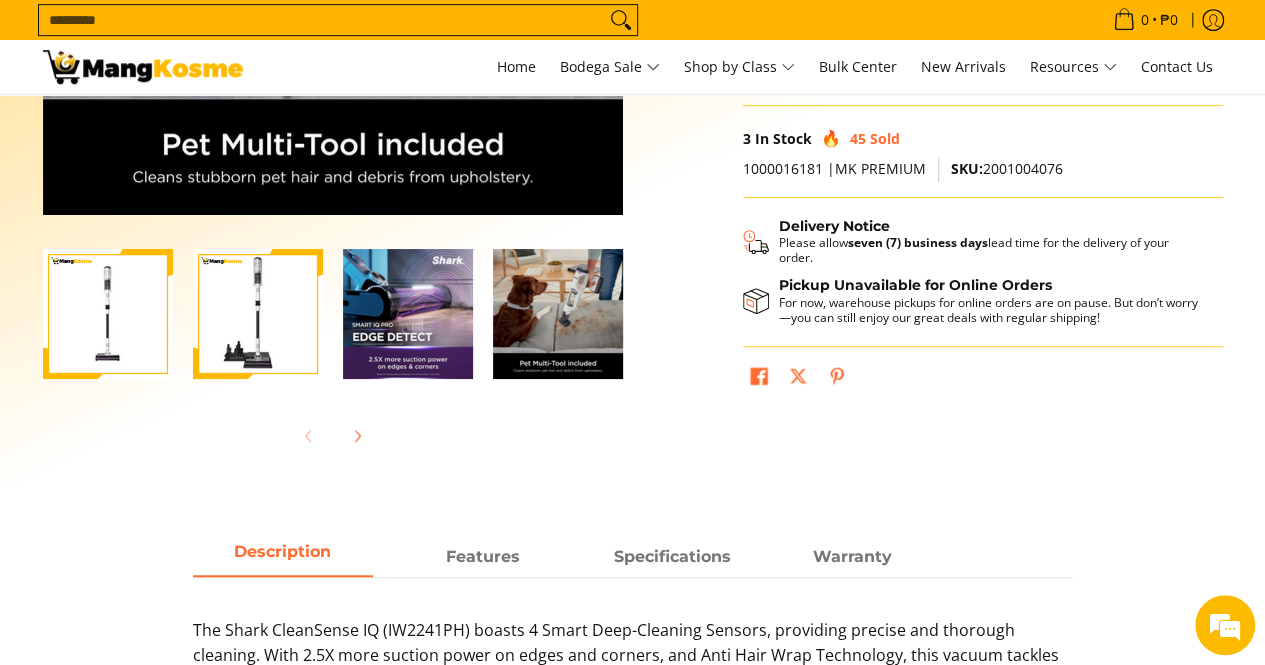 click at bounding box center (558, 314) 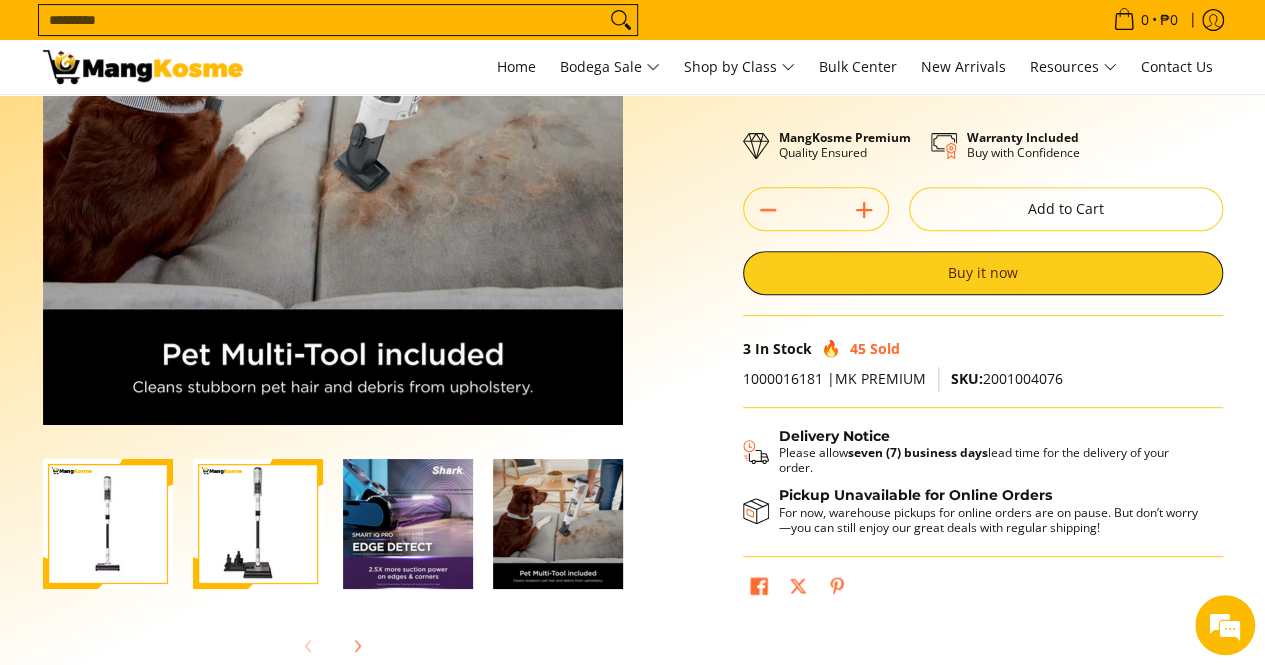 scroll, scrollTop: 100, scrollLeft: 0, axis: vertical 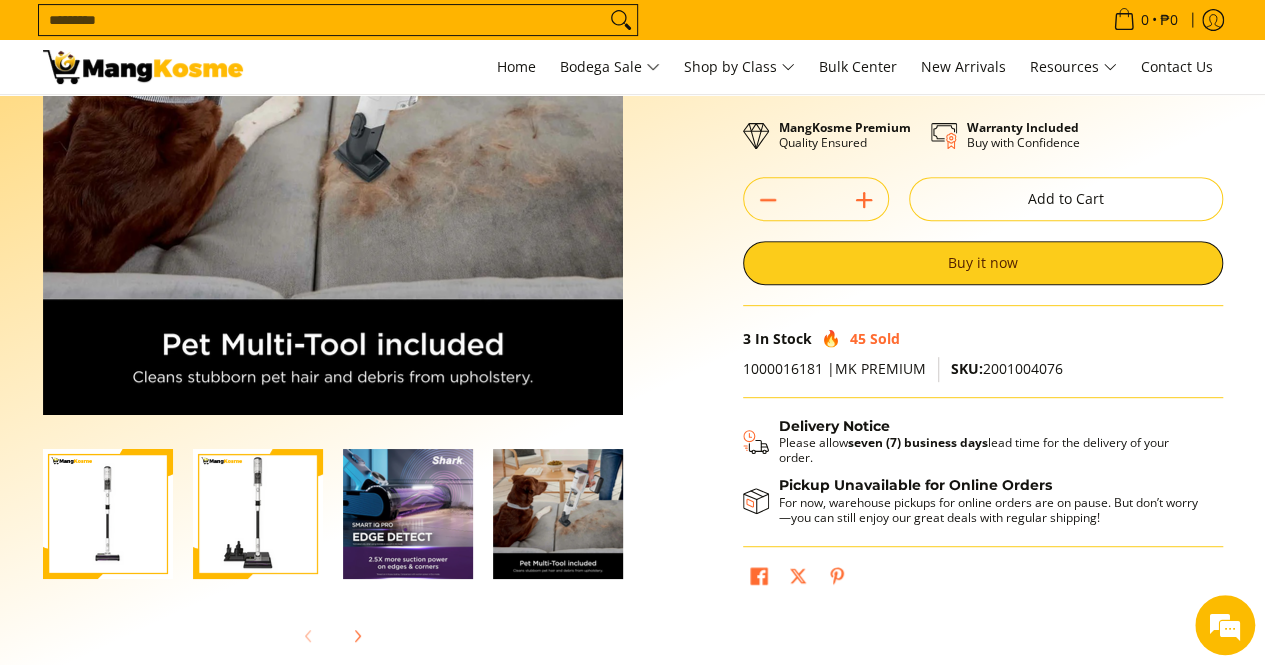 click at bounding box center (408, 514) 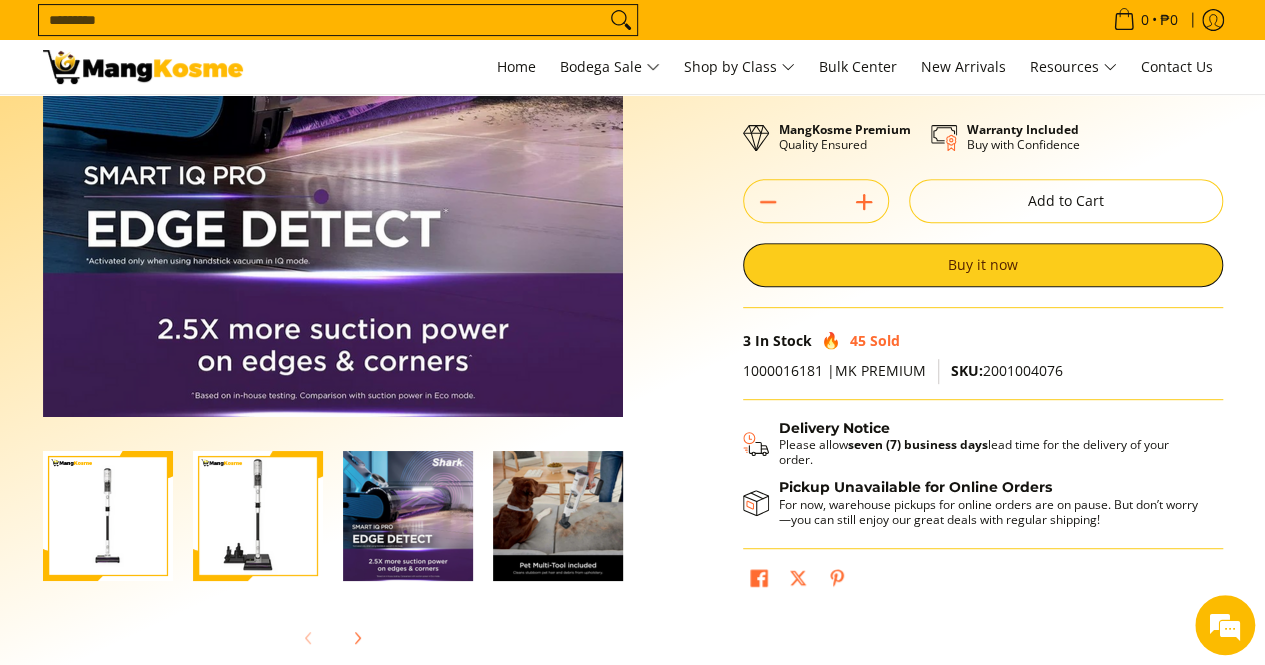 scroll, scrollTop: 300, scrollLeft: 0, axis: vertical 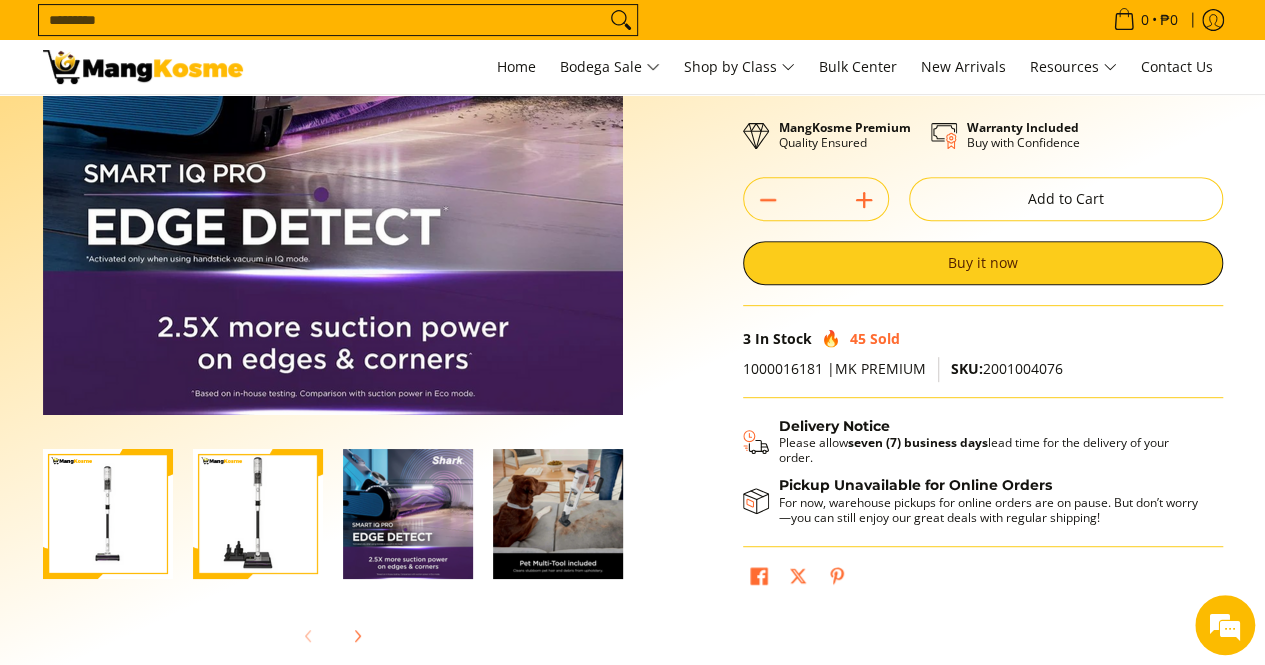 click at bounding box center [258, 514] 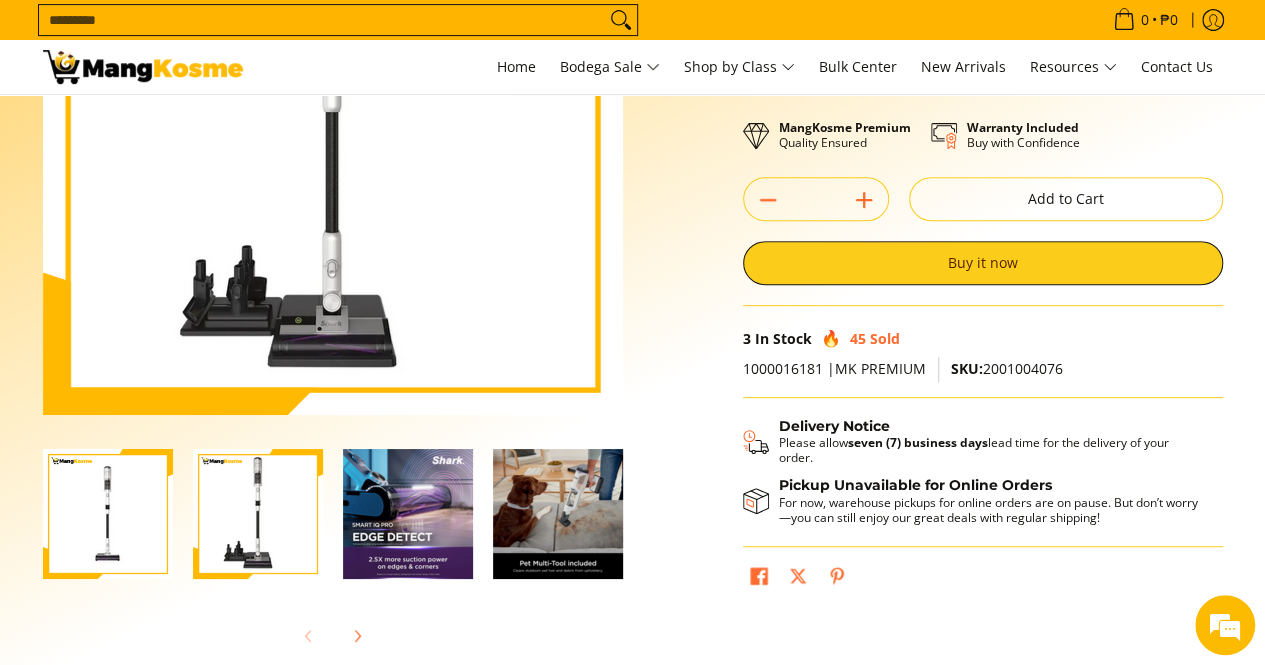 click at bounding box center (108, 514) 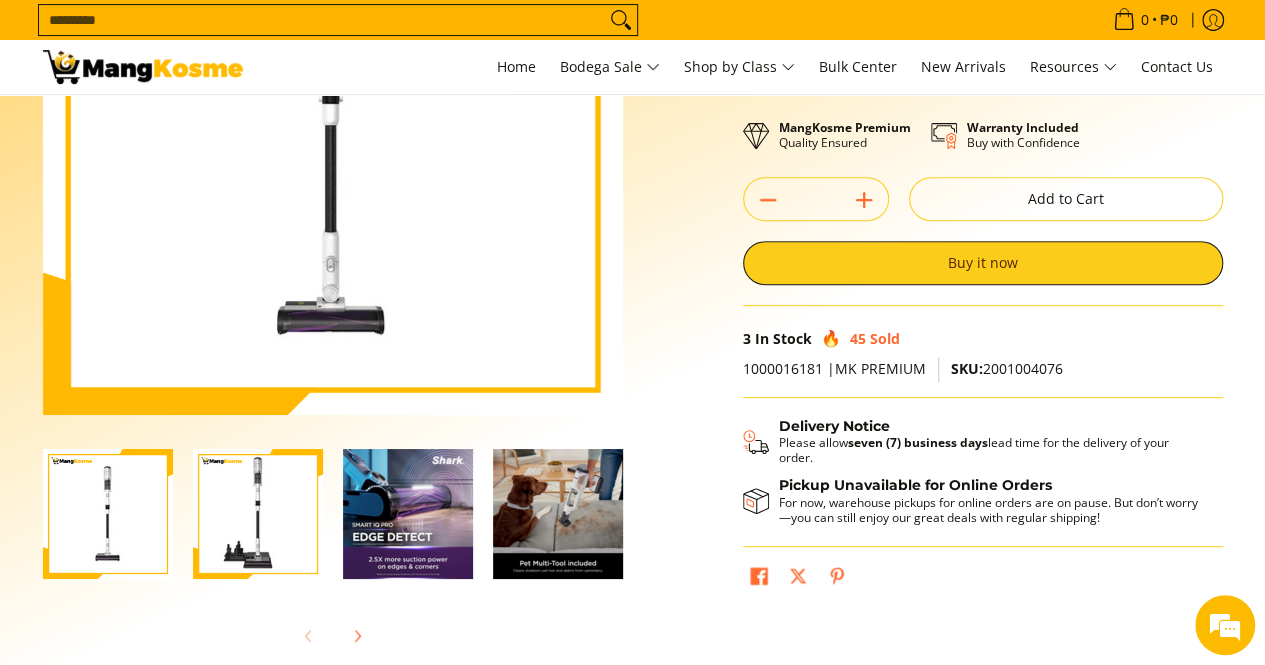 click at bounding box center (258, 514) 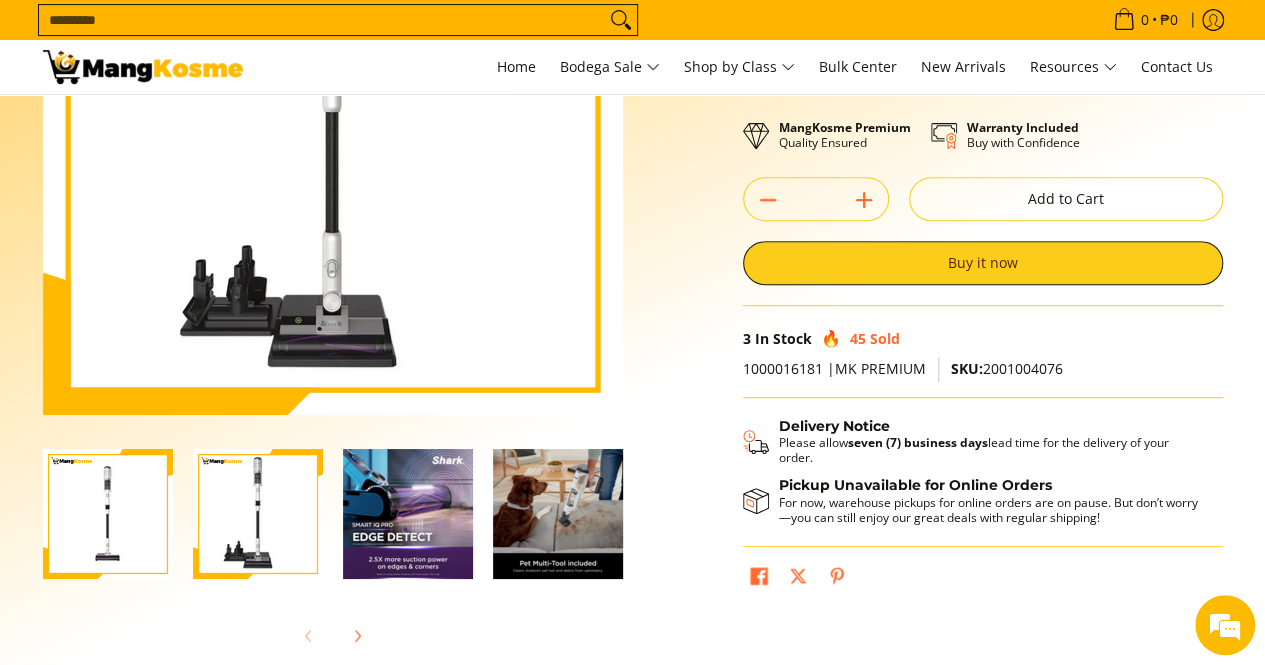 click at bounding box center (108, 514) 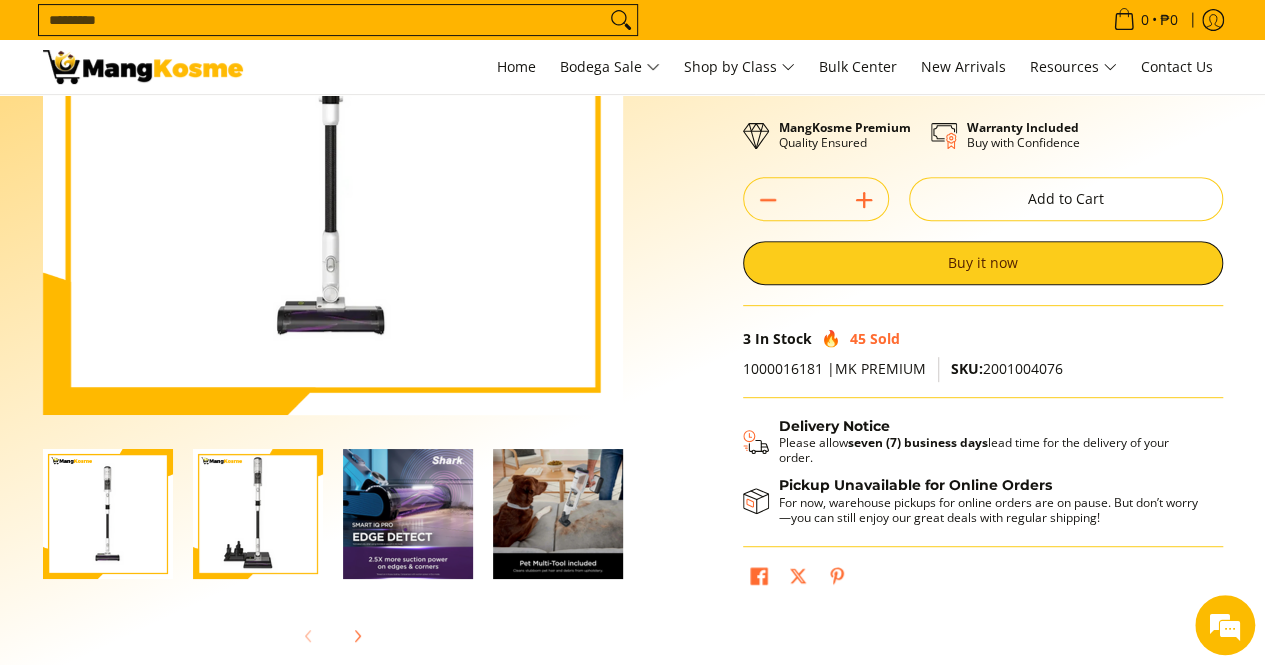 click at bounding box center (258, 514) 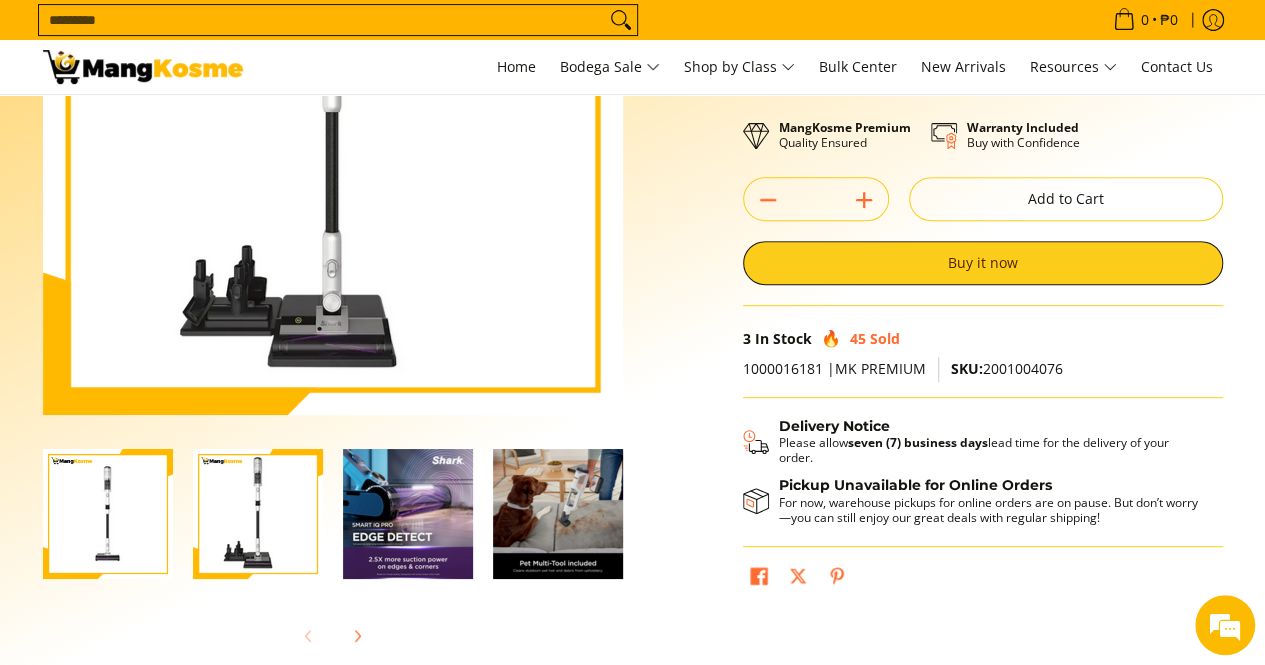 click at bounding box center (408, 514) 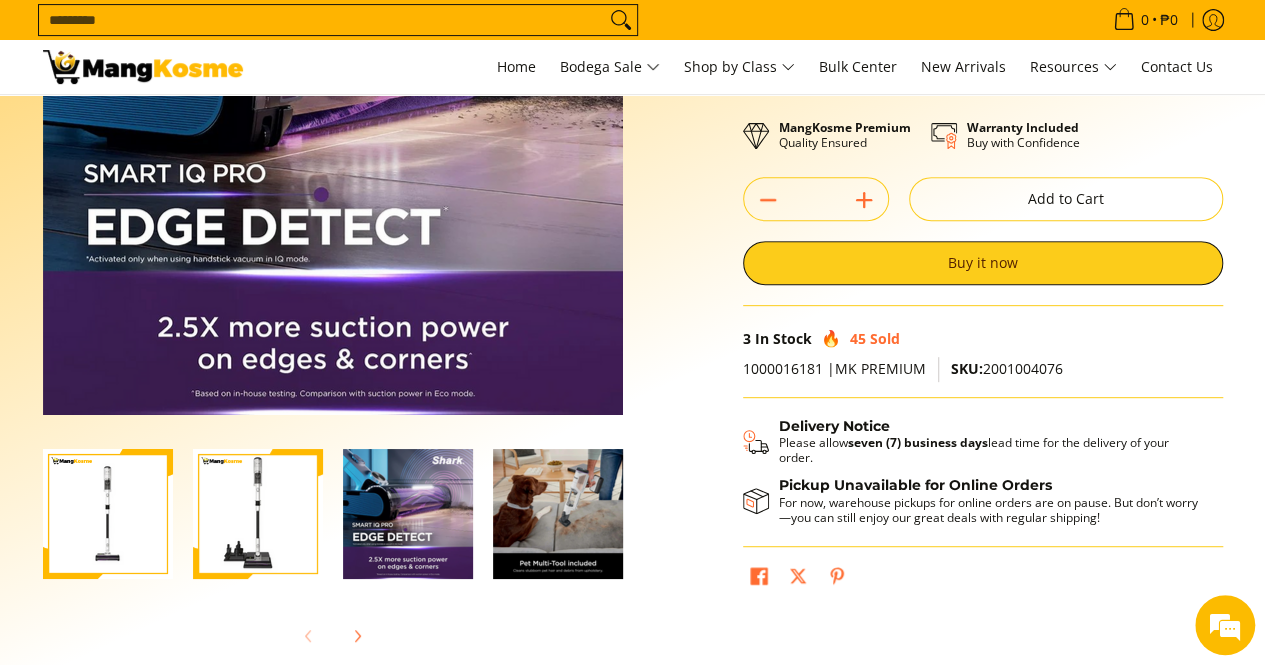click at bounding box center [558, 514] 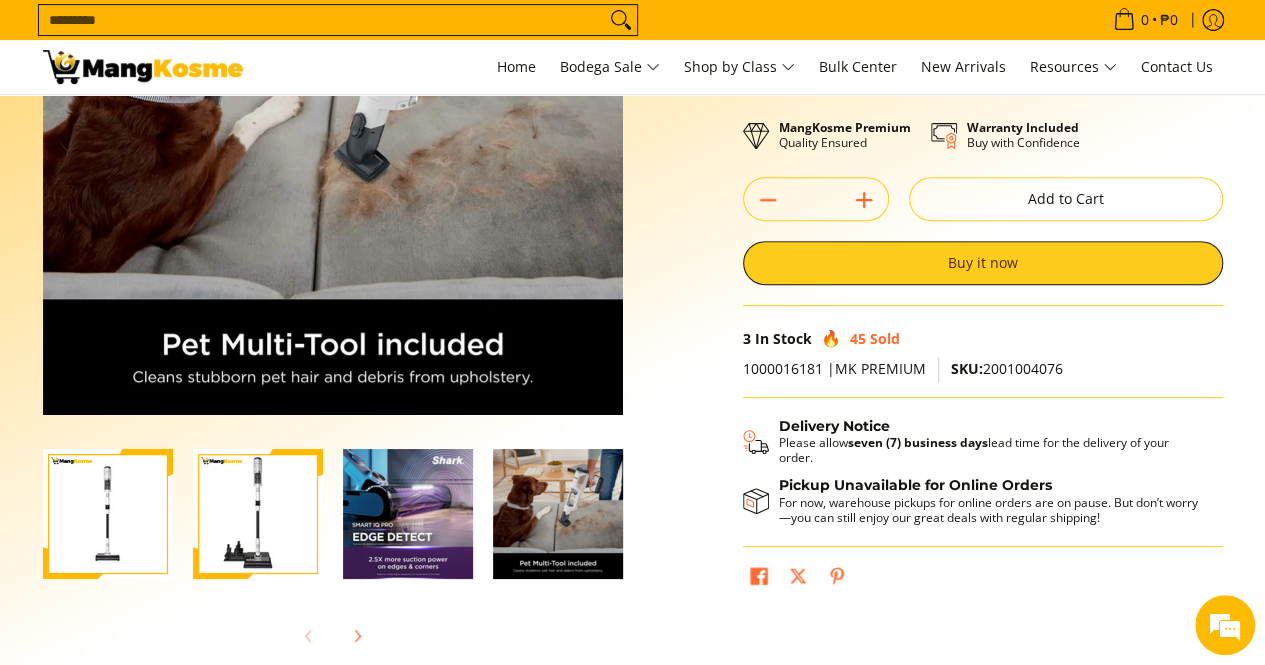 click at bounding box center [558, 514] 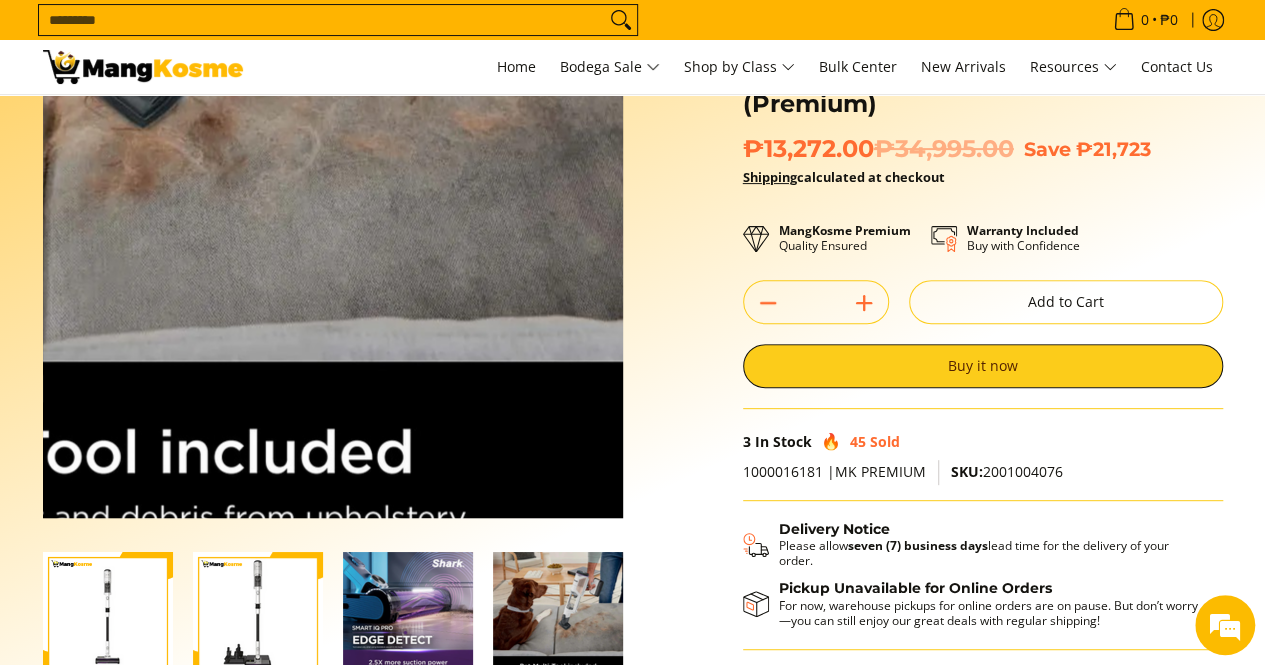 scroll, scrollTop: 200, scrollLeft: 0, axis: vertical 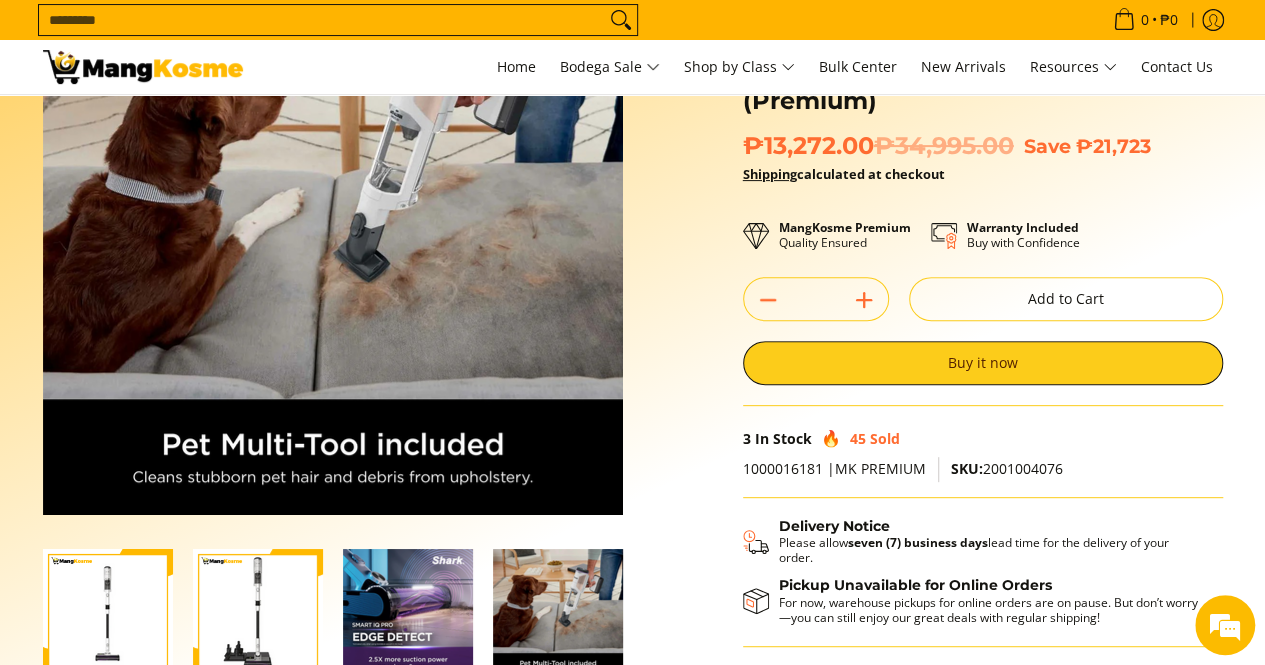 click at bounding box center [558, 614] 